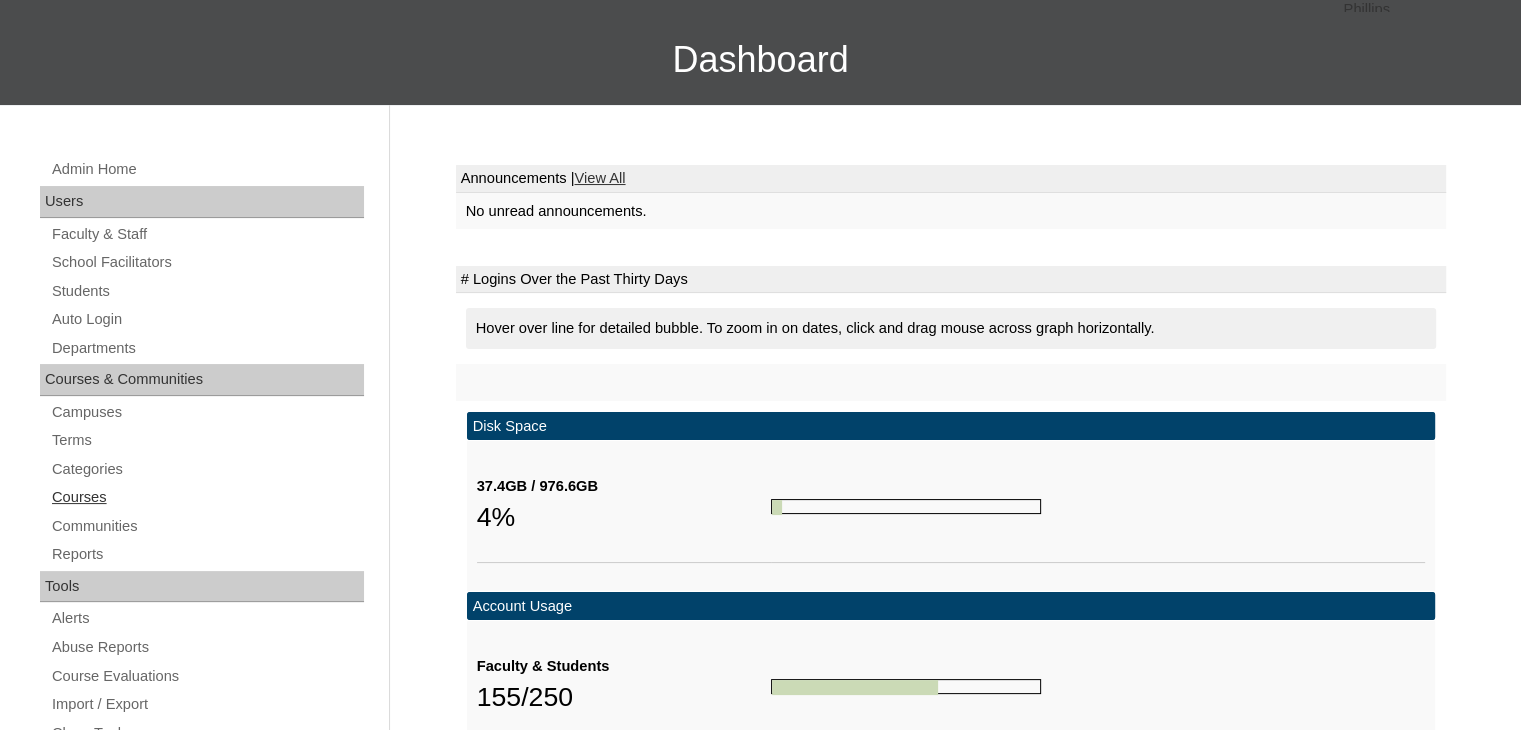 scroll, scrollTop: 188, scrollLeft: 0, axis: vertical 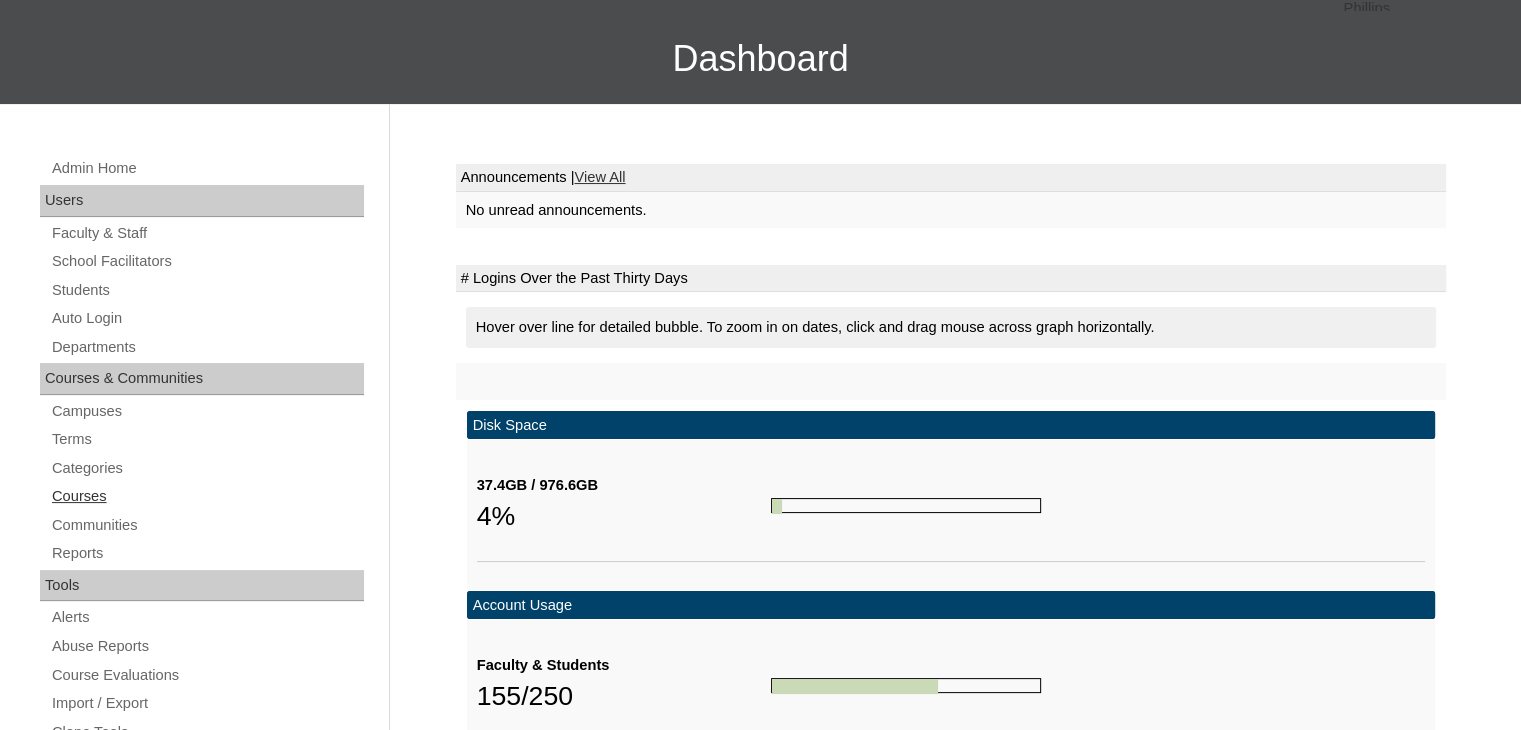 click on "Courses" at bounding box center [207, 496] 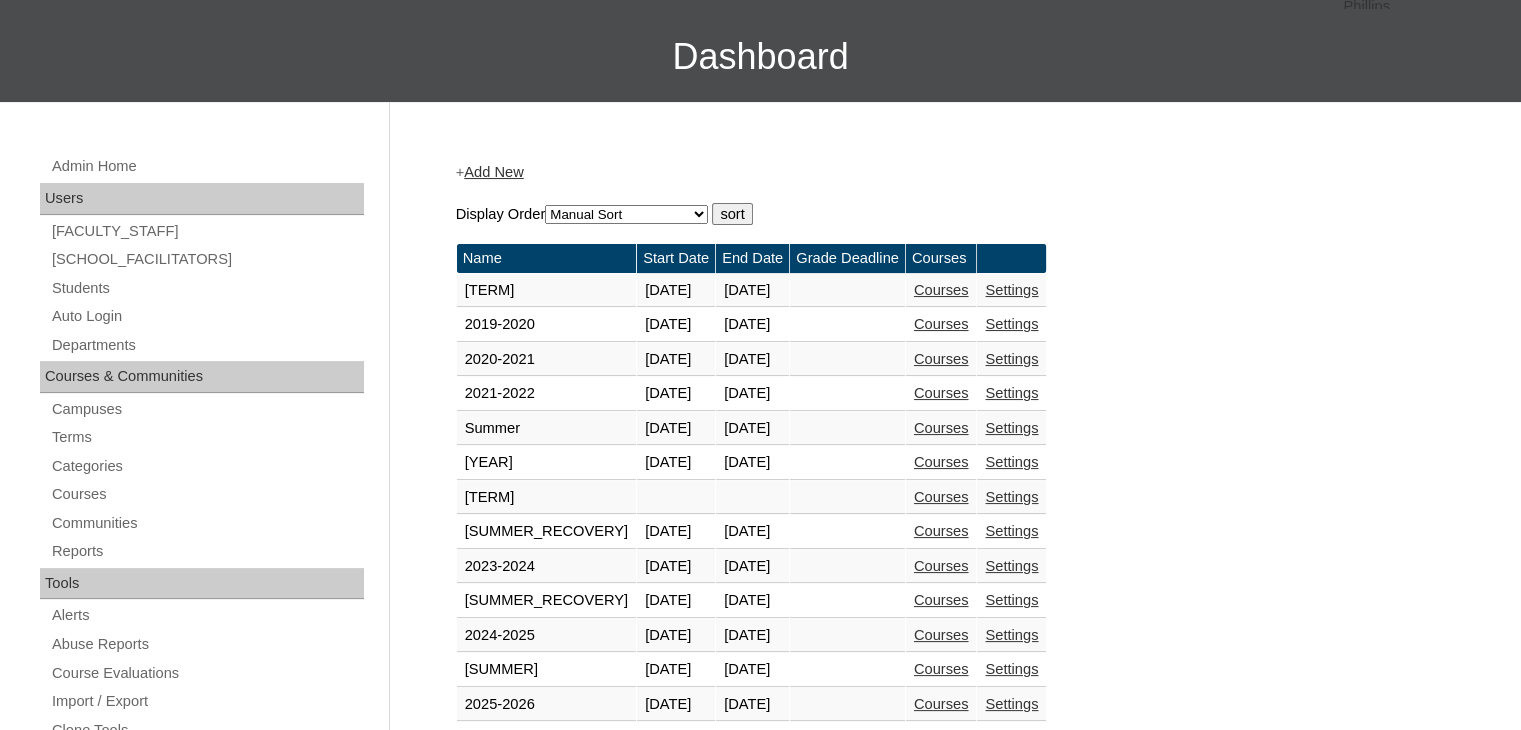 scroll, scrollTop: 396, scrollLeft: 0, axis: vertical 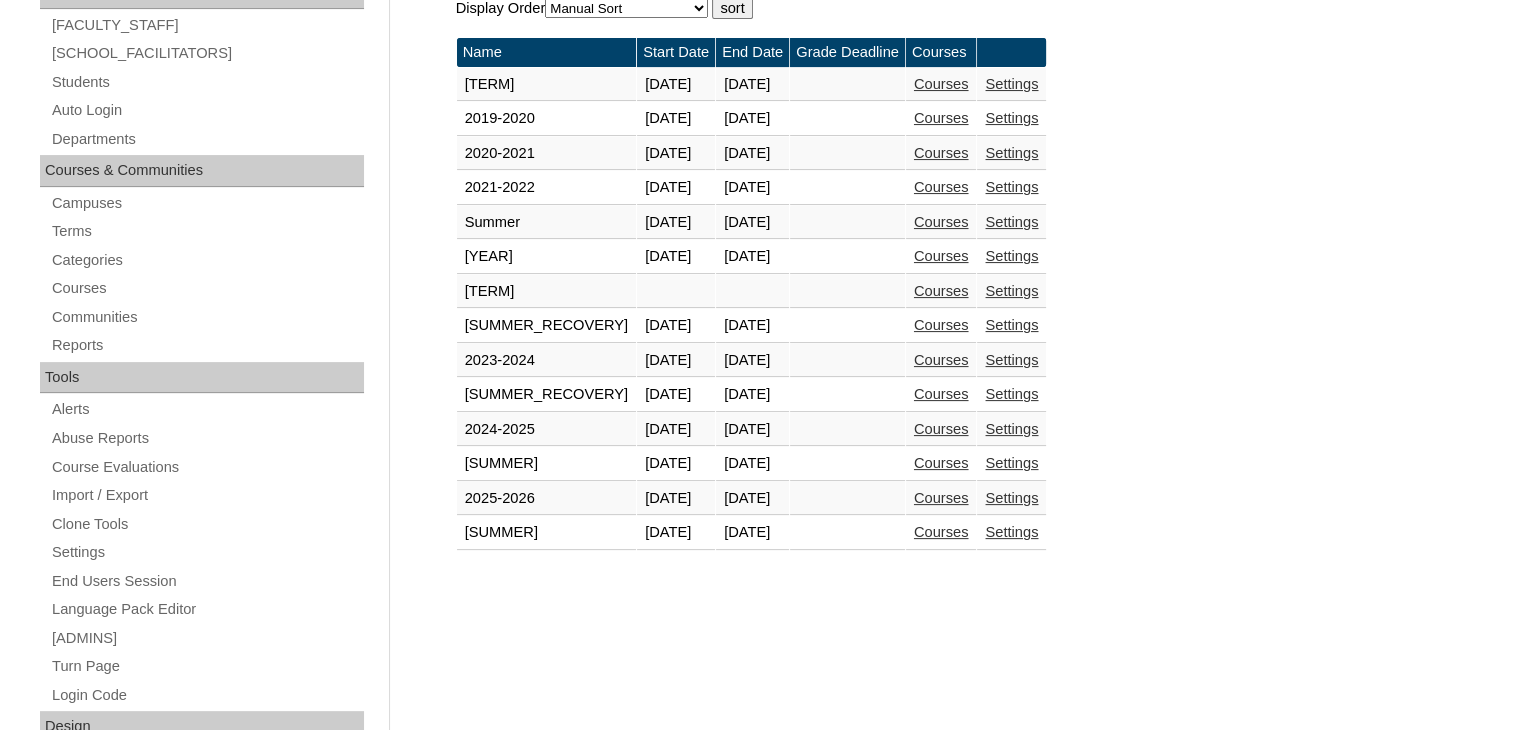 click on "Courses" at bounding box center (941, 498) 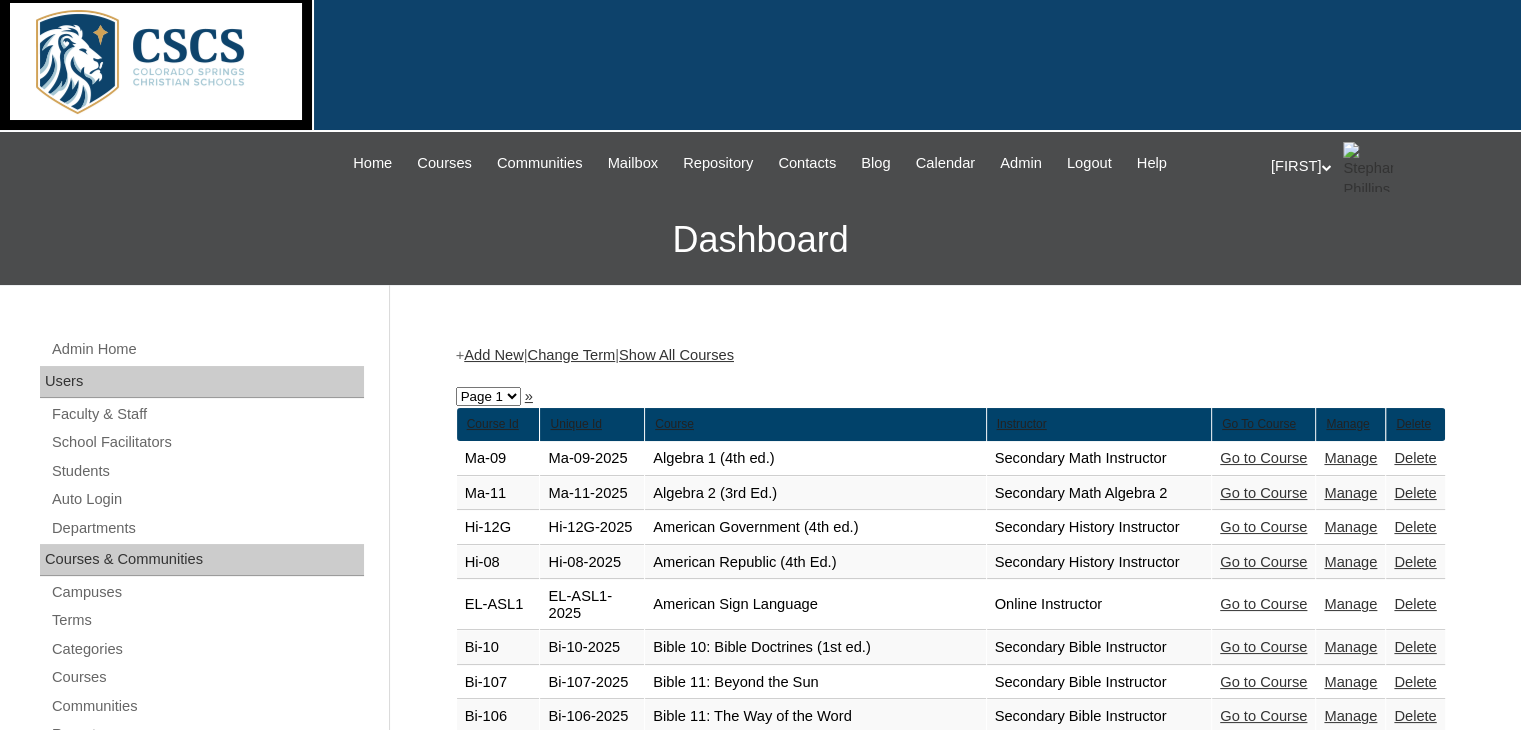 scroll, scrollTop: 0, scrollLeft: 0, axis: both 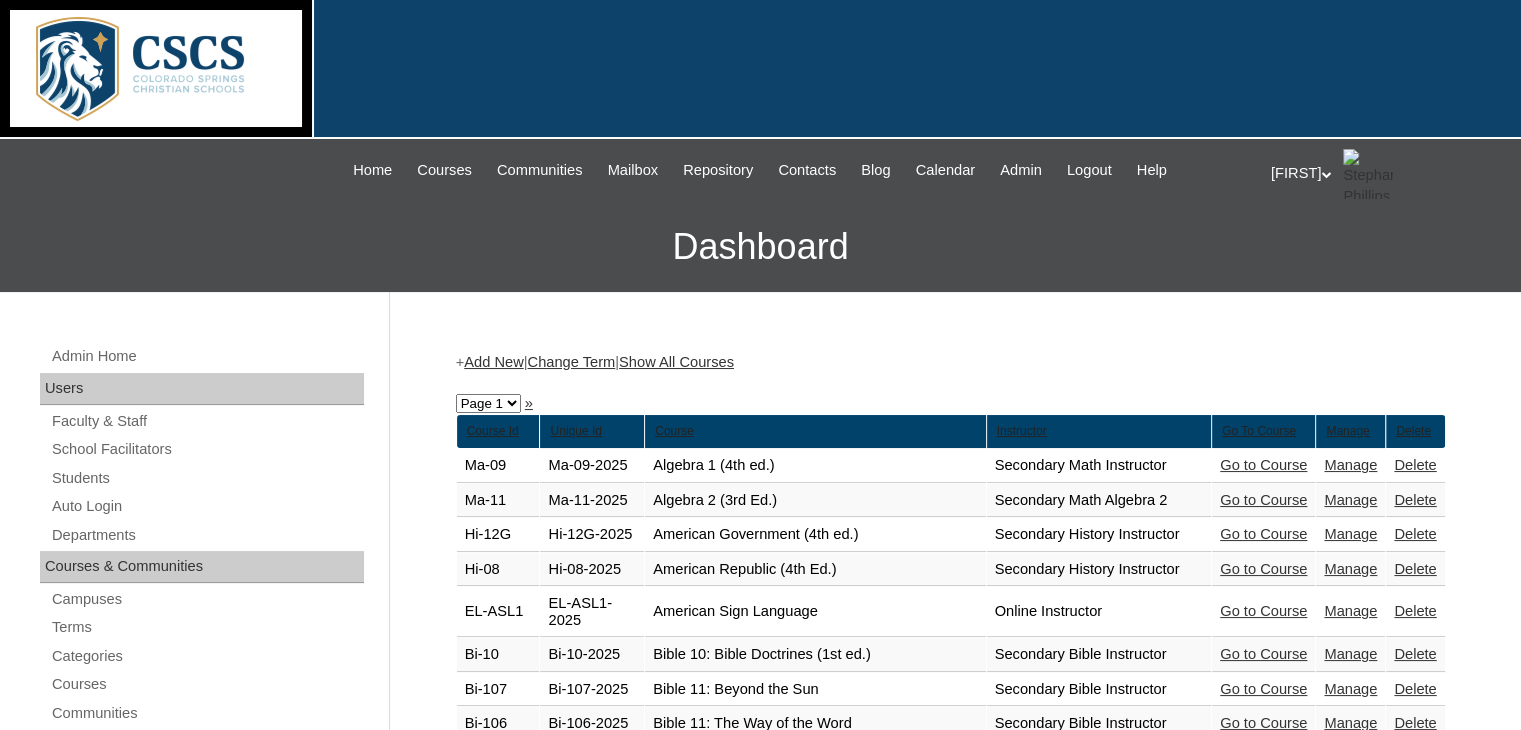 click on "Show All Courses" at bounding box center [676, 362] 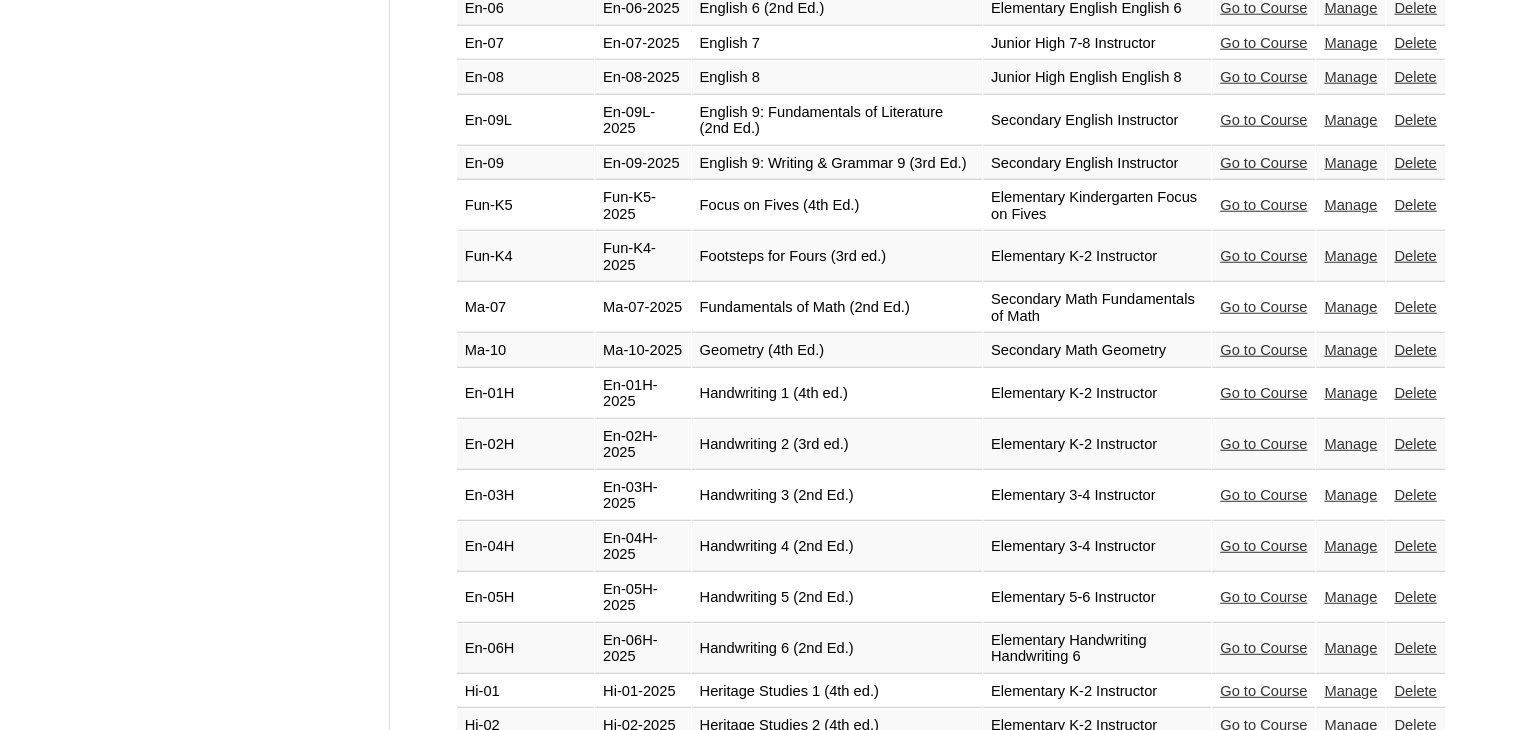 scroll, scrollTop: 4979, scrollLeft: 0, axis: vertical 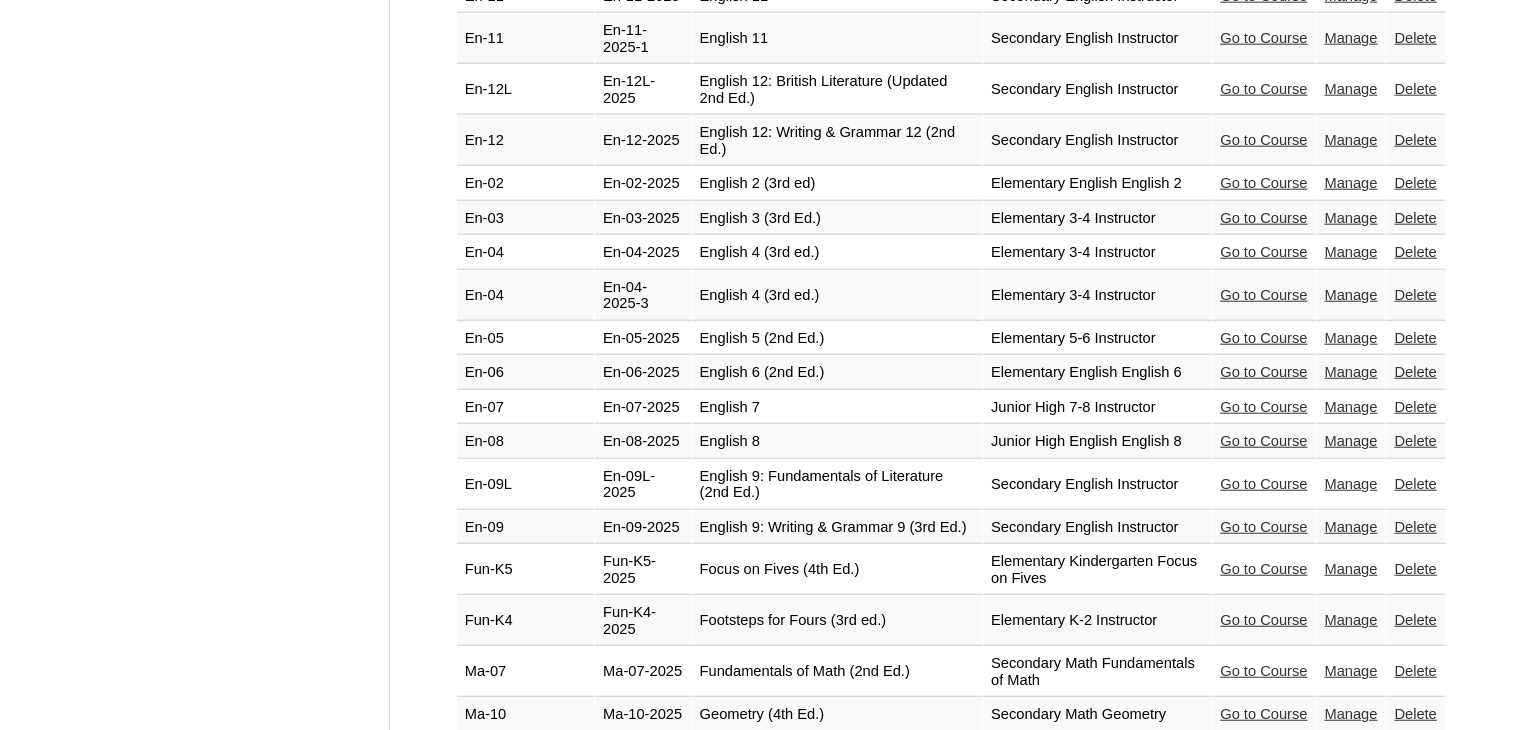 click on "Go to Course" at bounding box center (1263, 407) 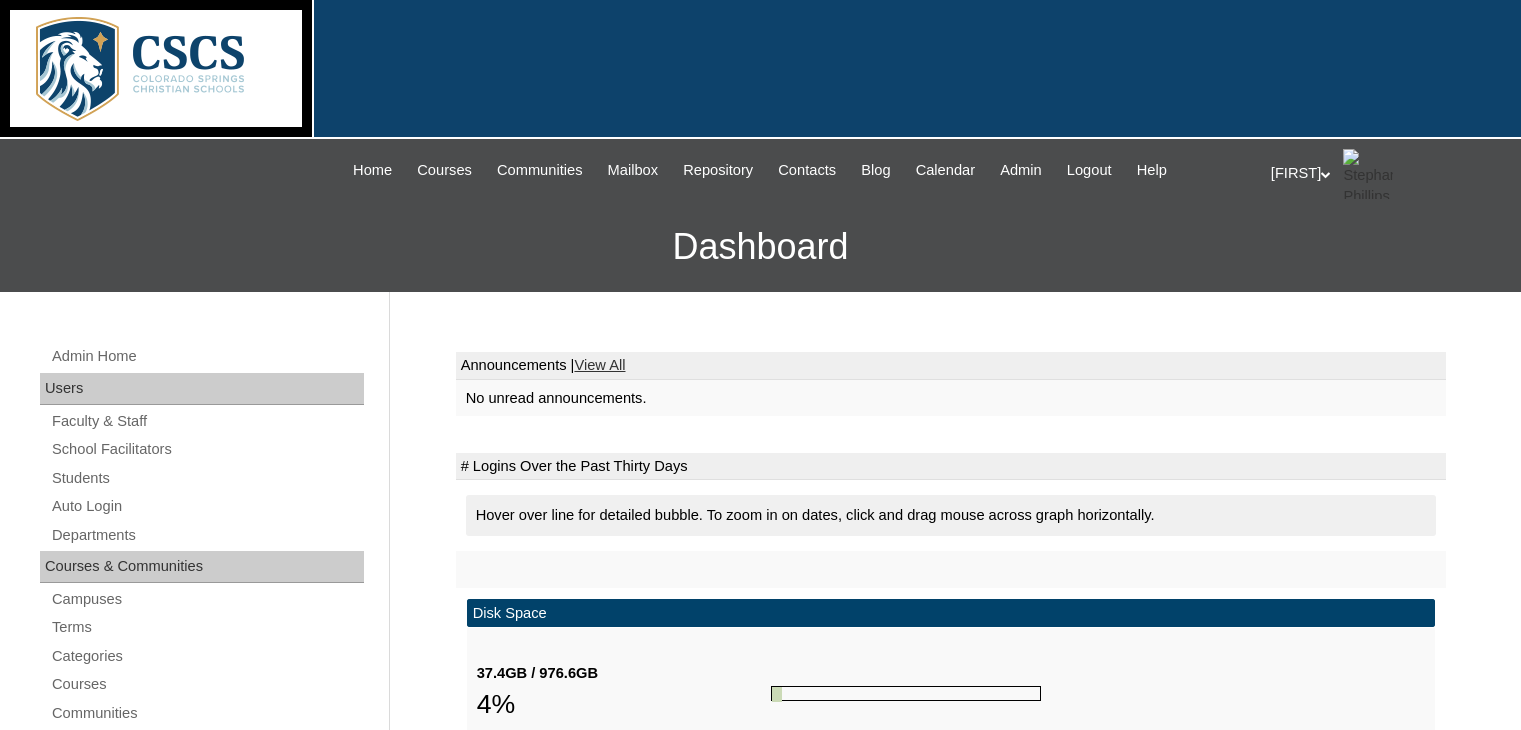 scroll, scrollTop: 0, scrollLeft: 0, axis: both 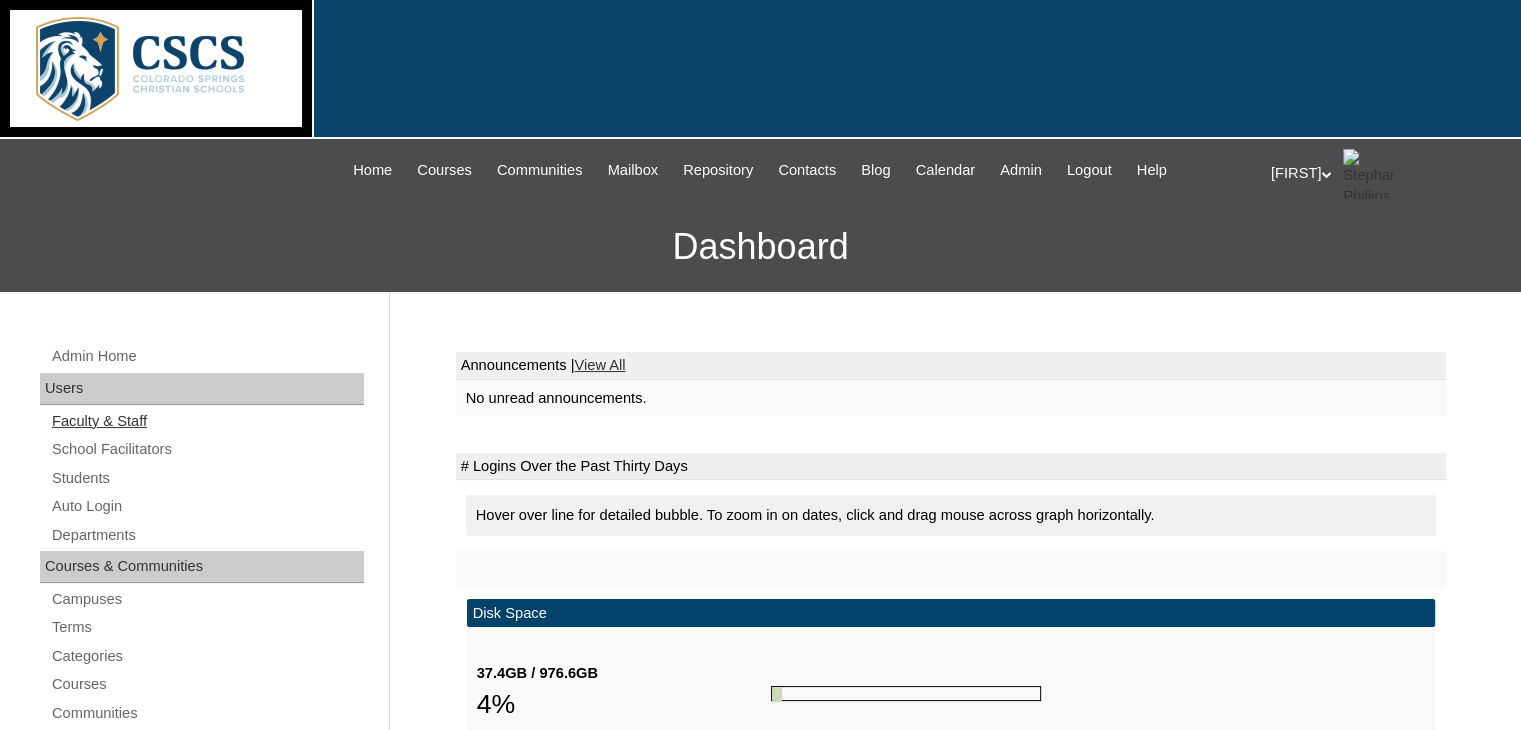 click on "Faculty & Staff" at bounding box center [207, 421] 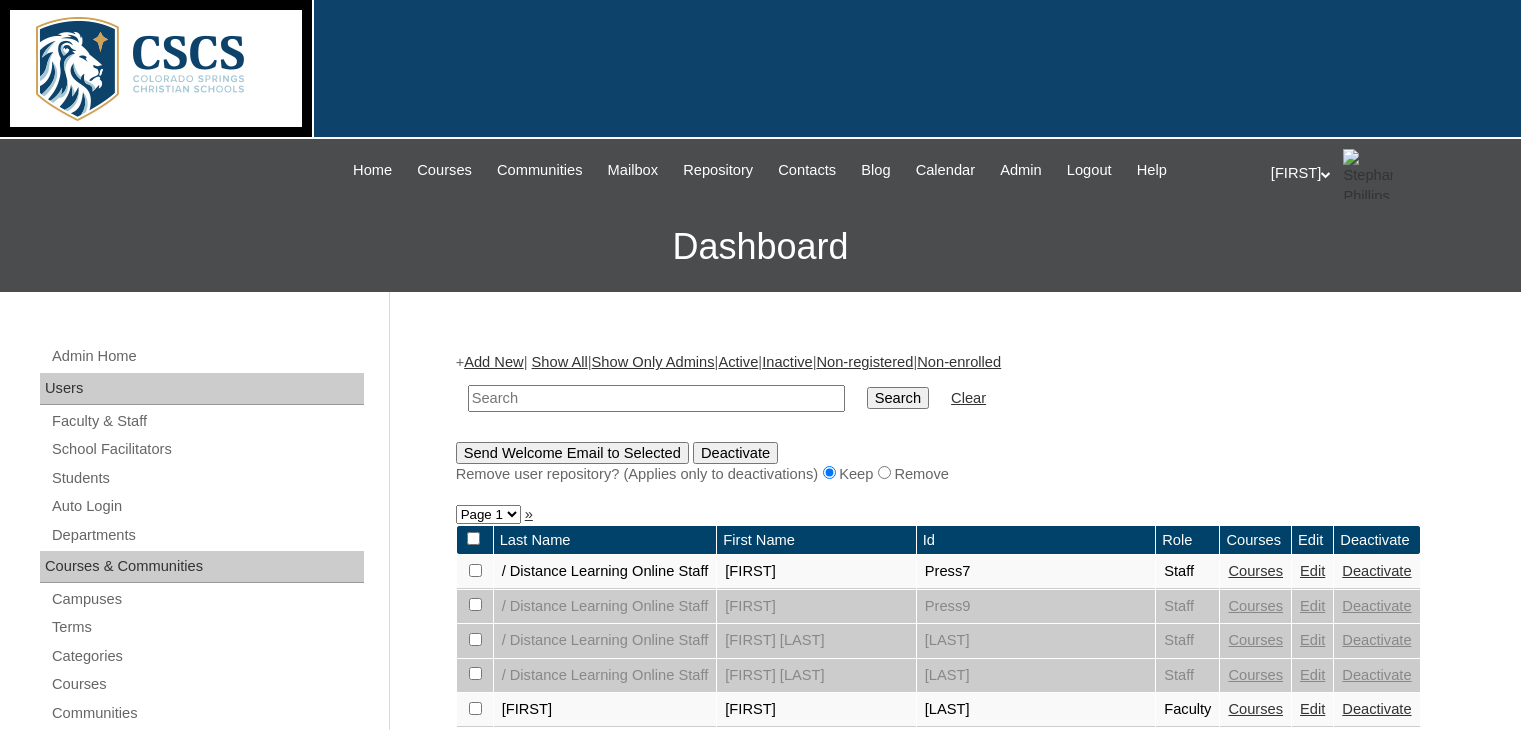 scroll, scrollTop: 0, scrollLeft: 0, axis: both 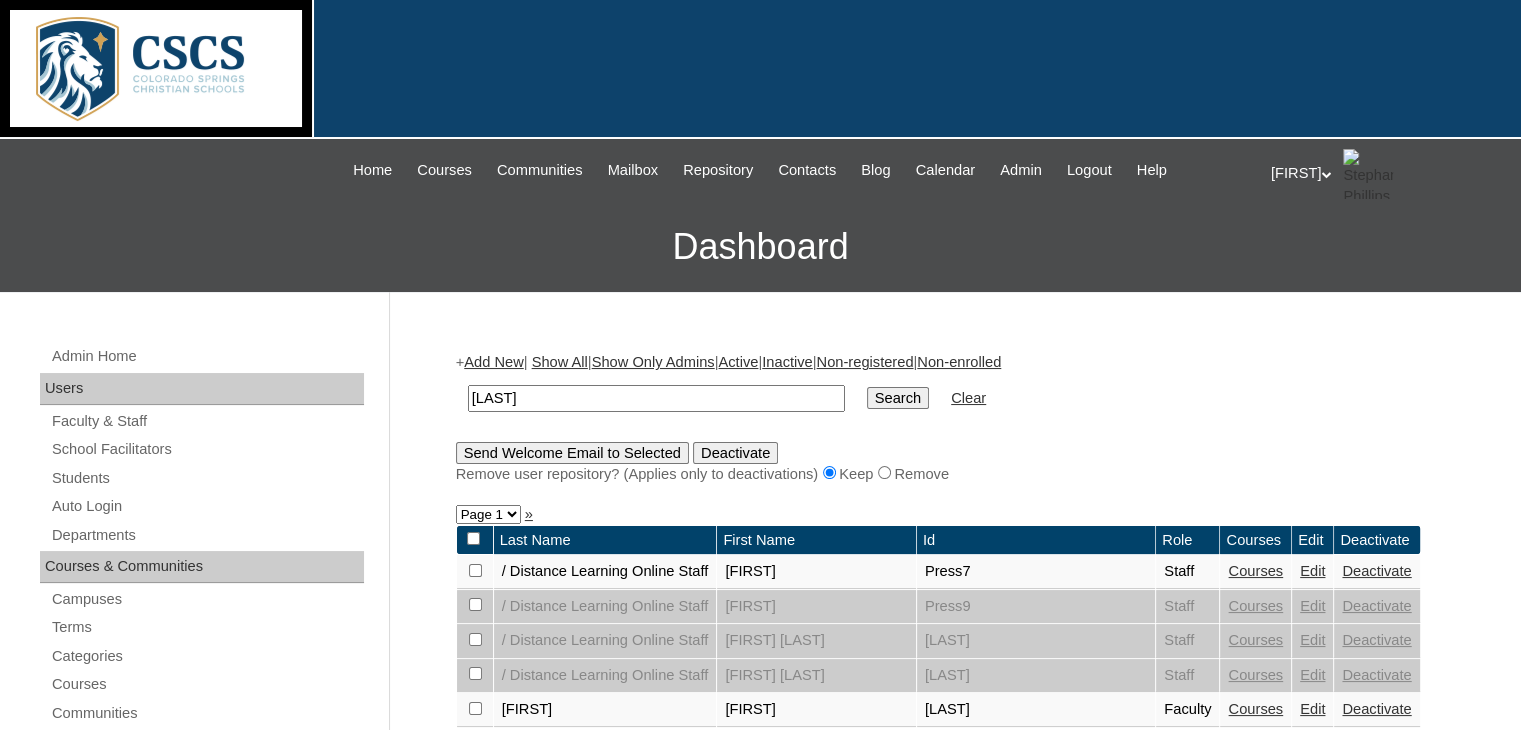 type on "horst" 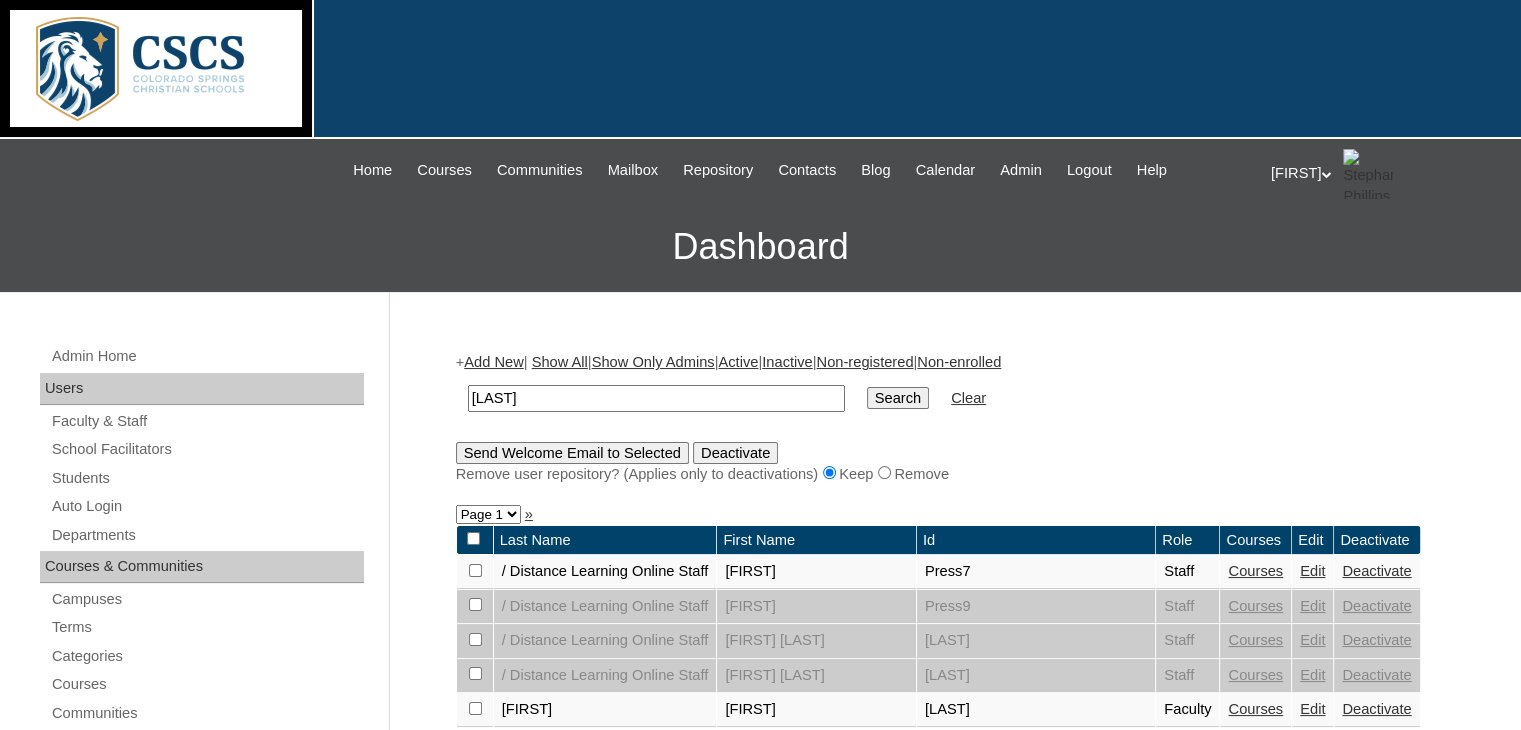 click on "Search" at bounding box center (898, 398) 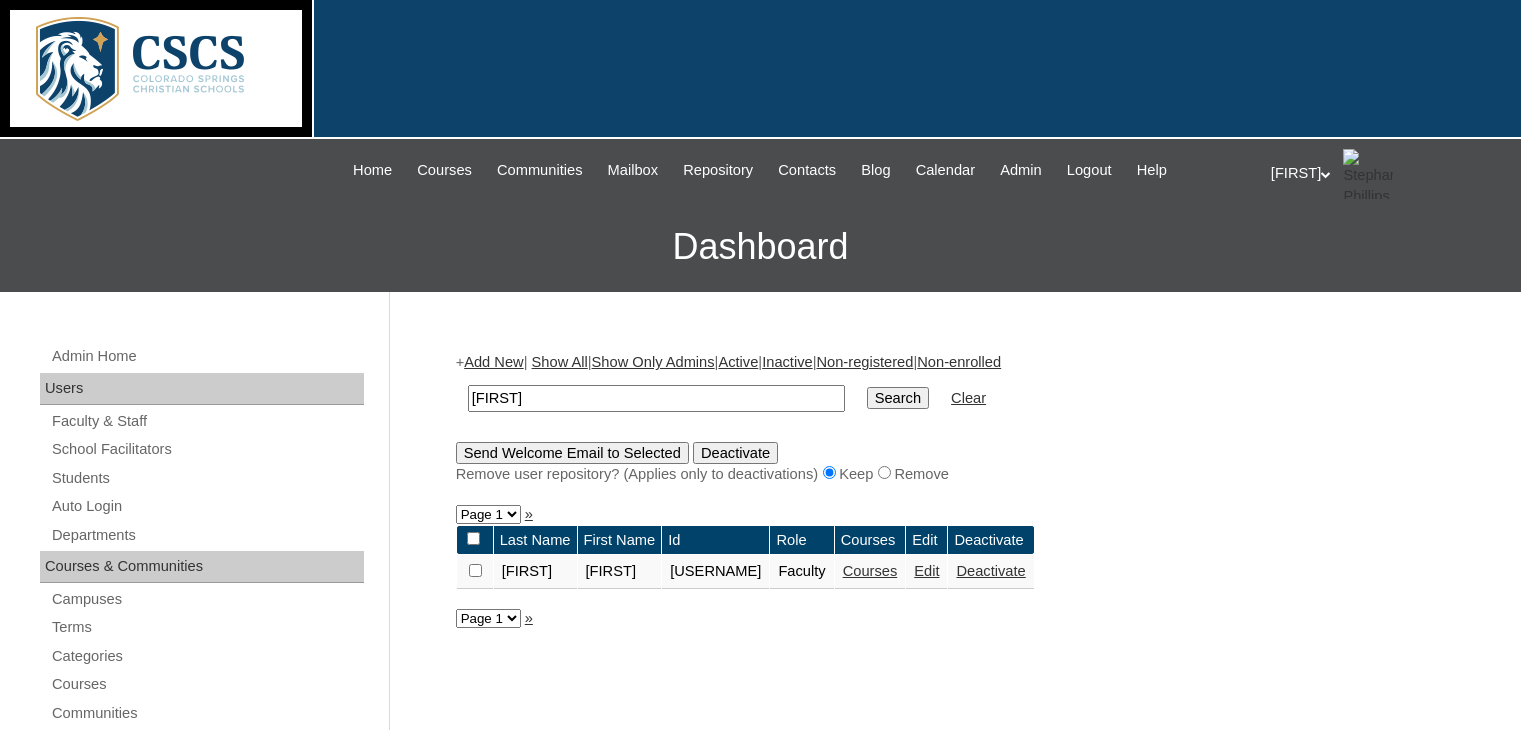 scroll, scrollTop: 0, scrollLeft: 0, axis: both 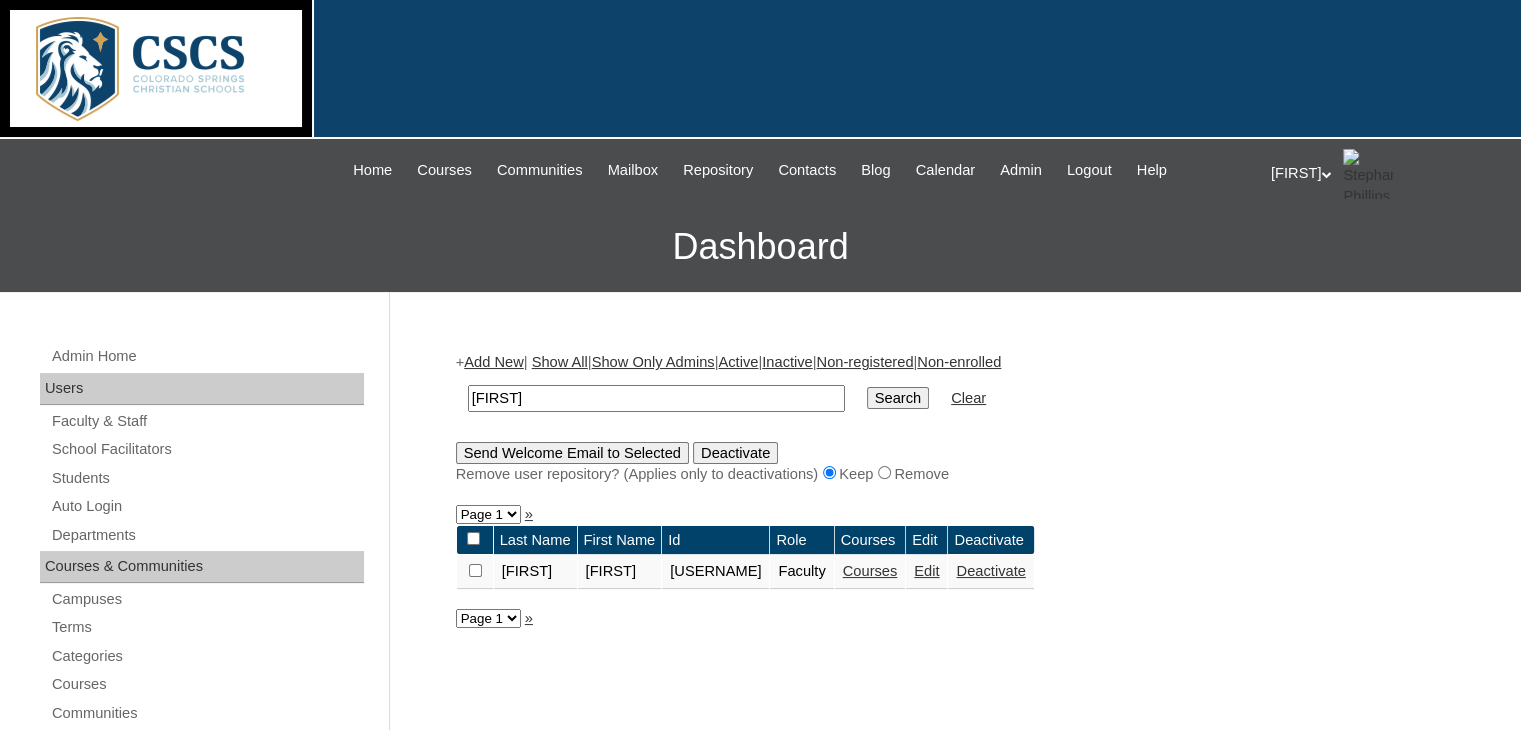 click at bounding box center [475, 570] 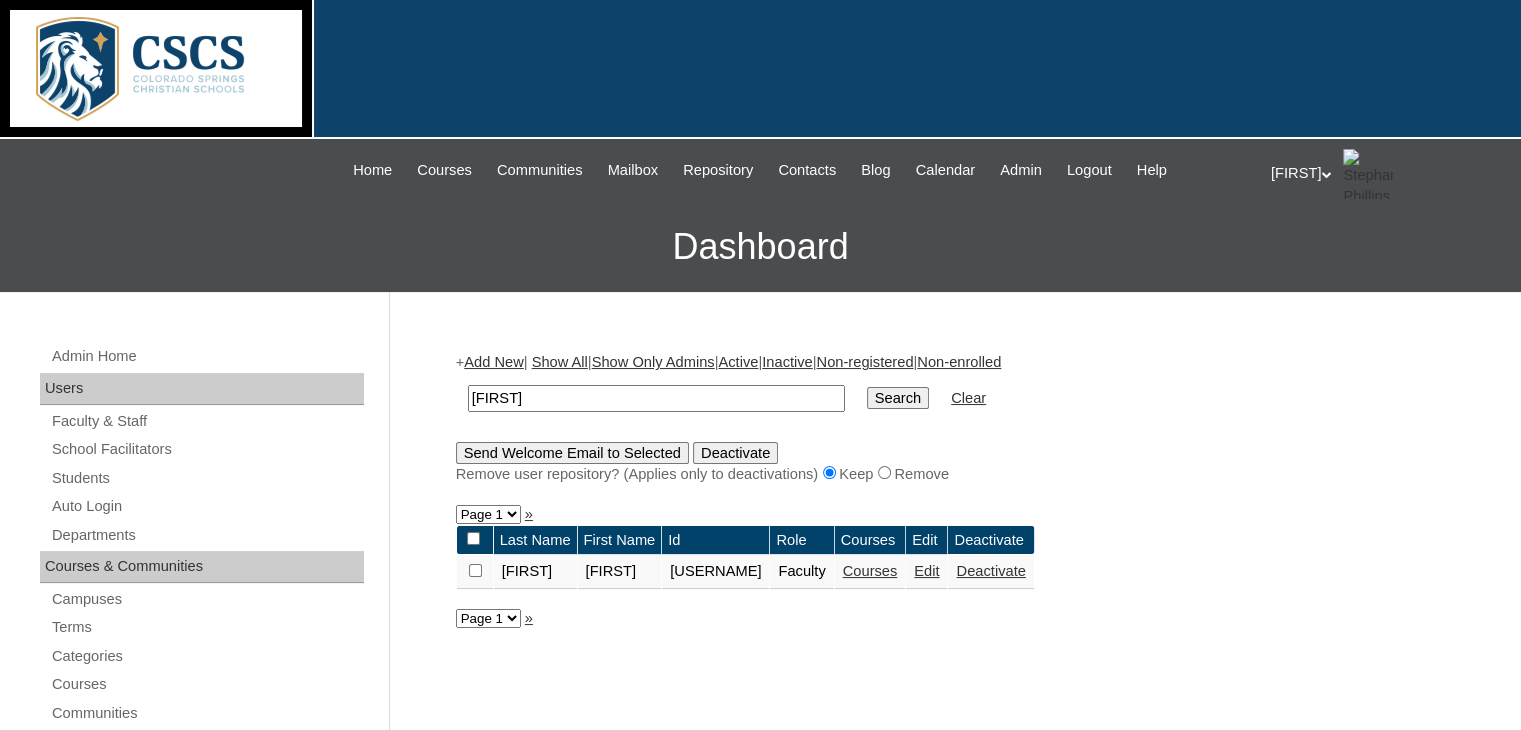 checkbox on "true" 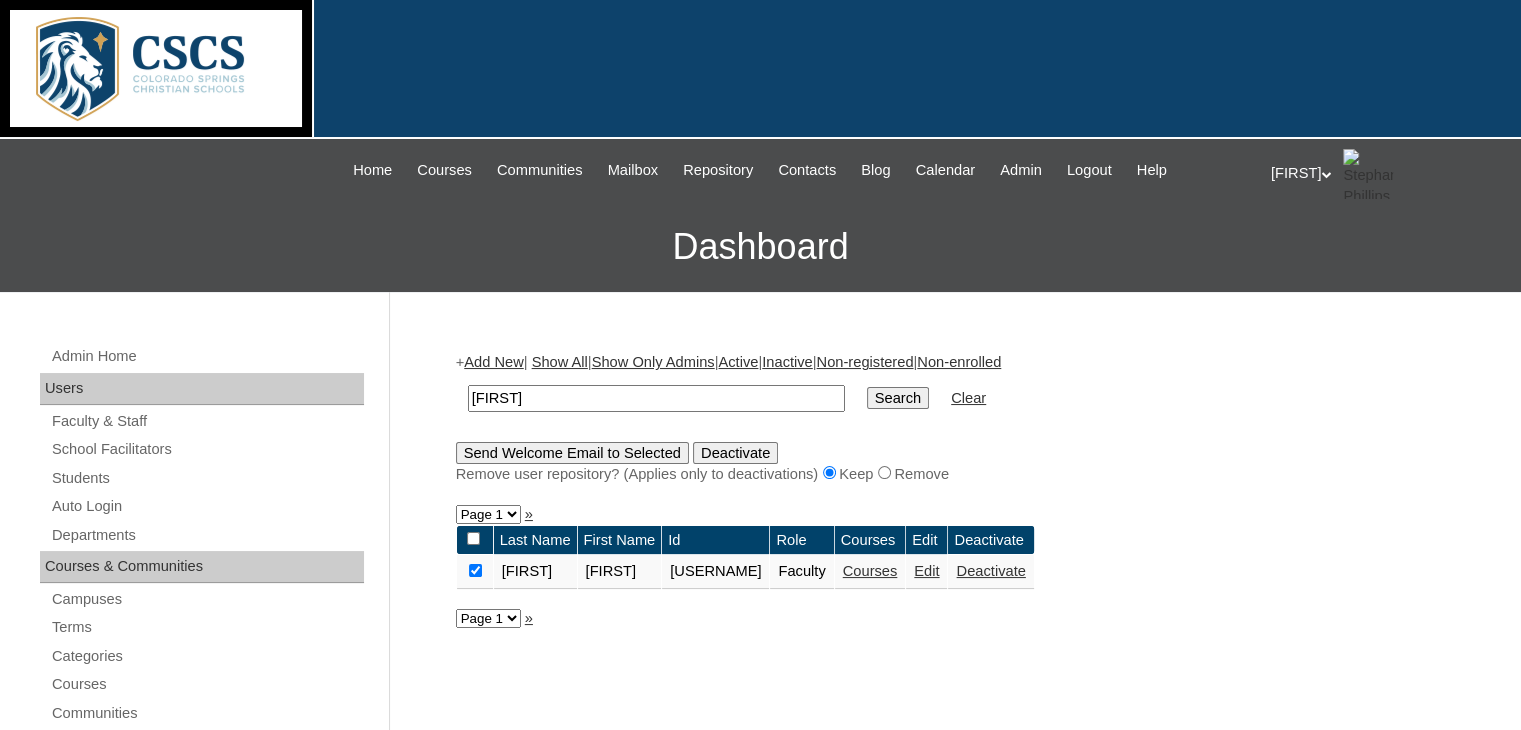 click on "Send Welcome Email to Selected" at bounding box center [572, 453] 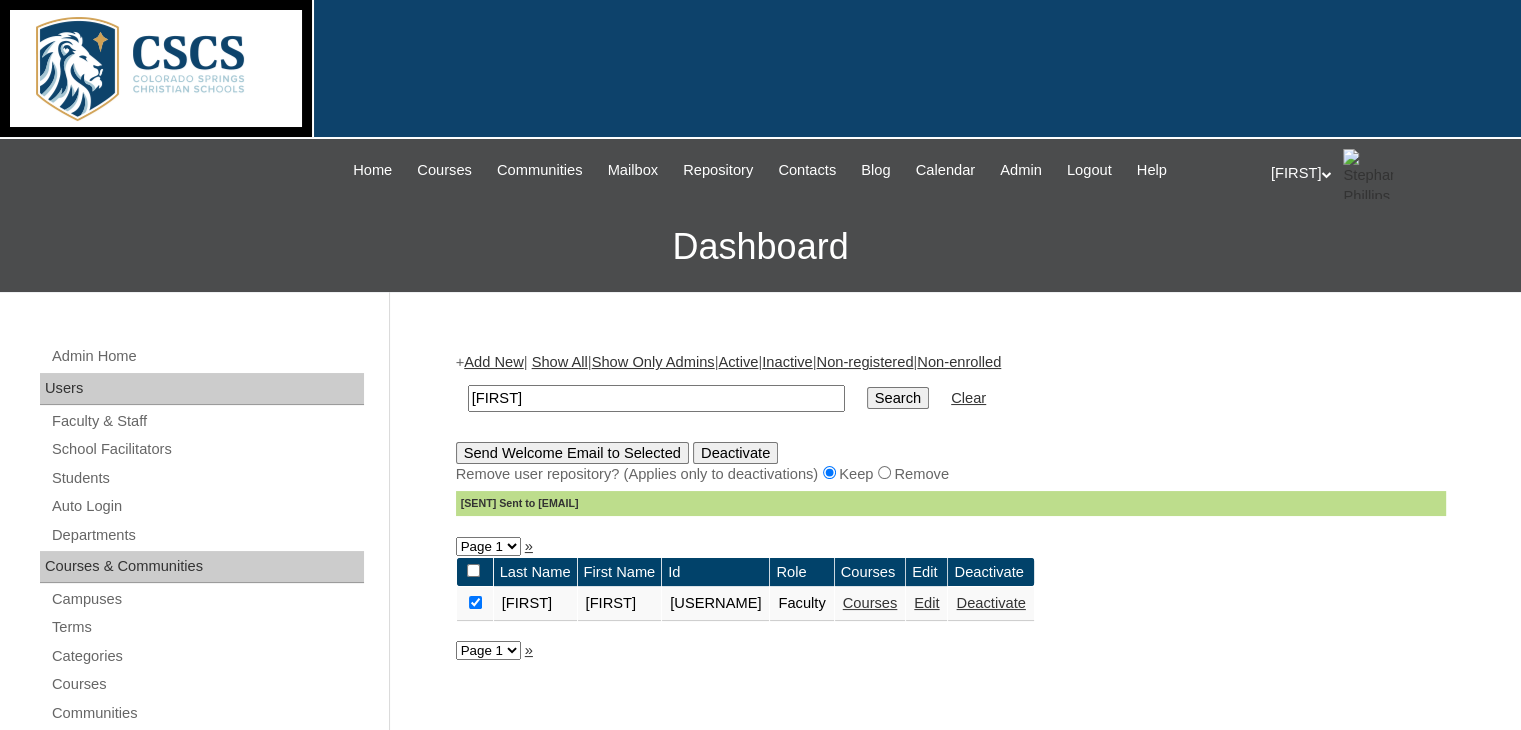 click on "horst" at bounding box center (656, 398) 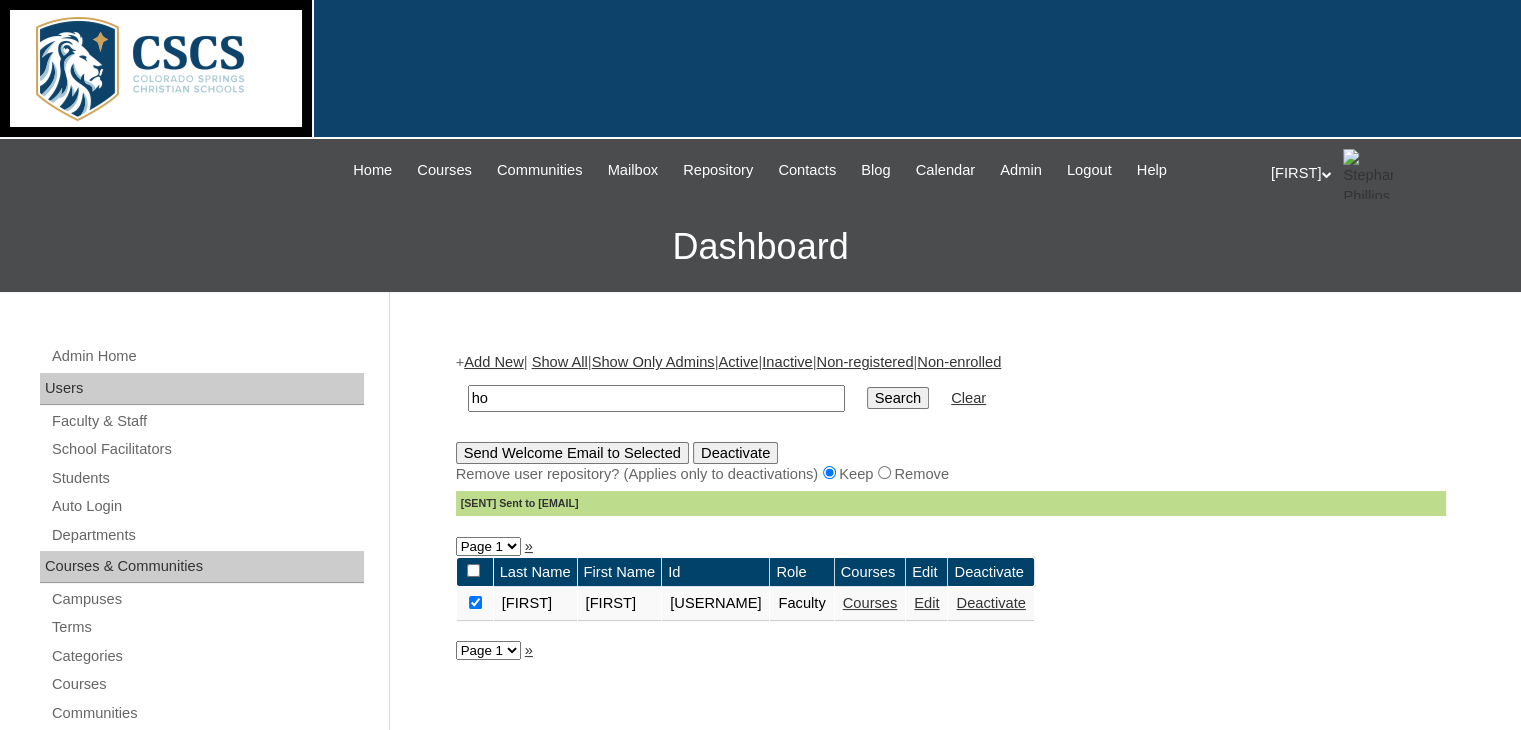 type on "h" 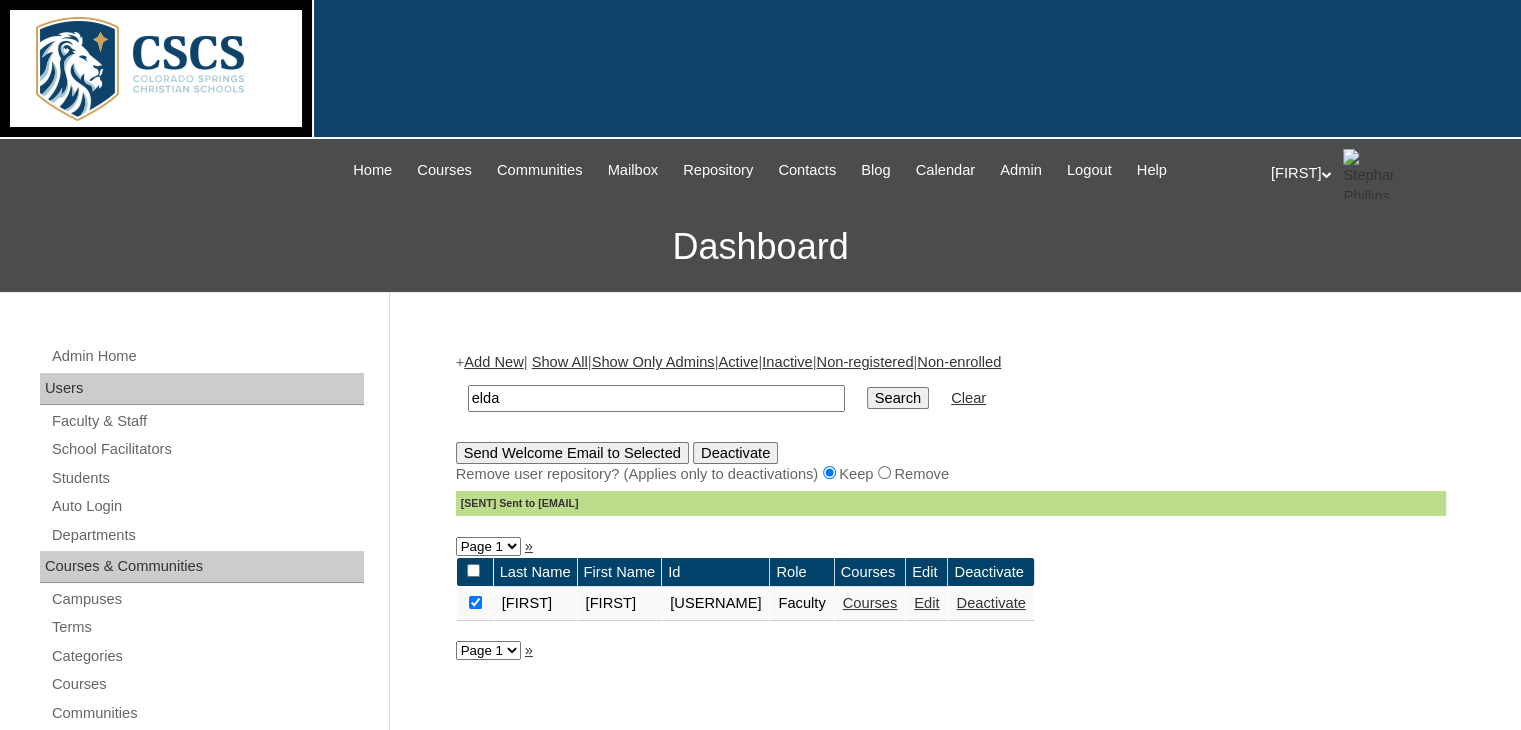 type on "elda" 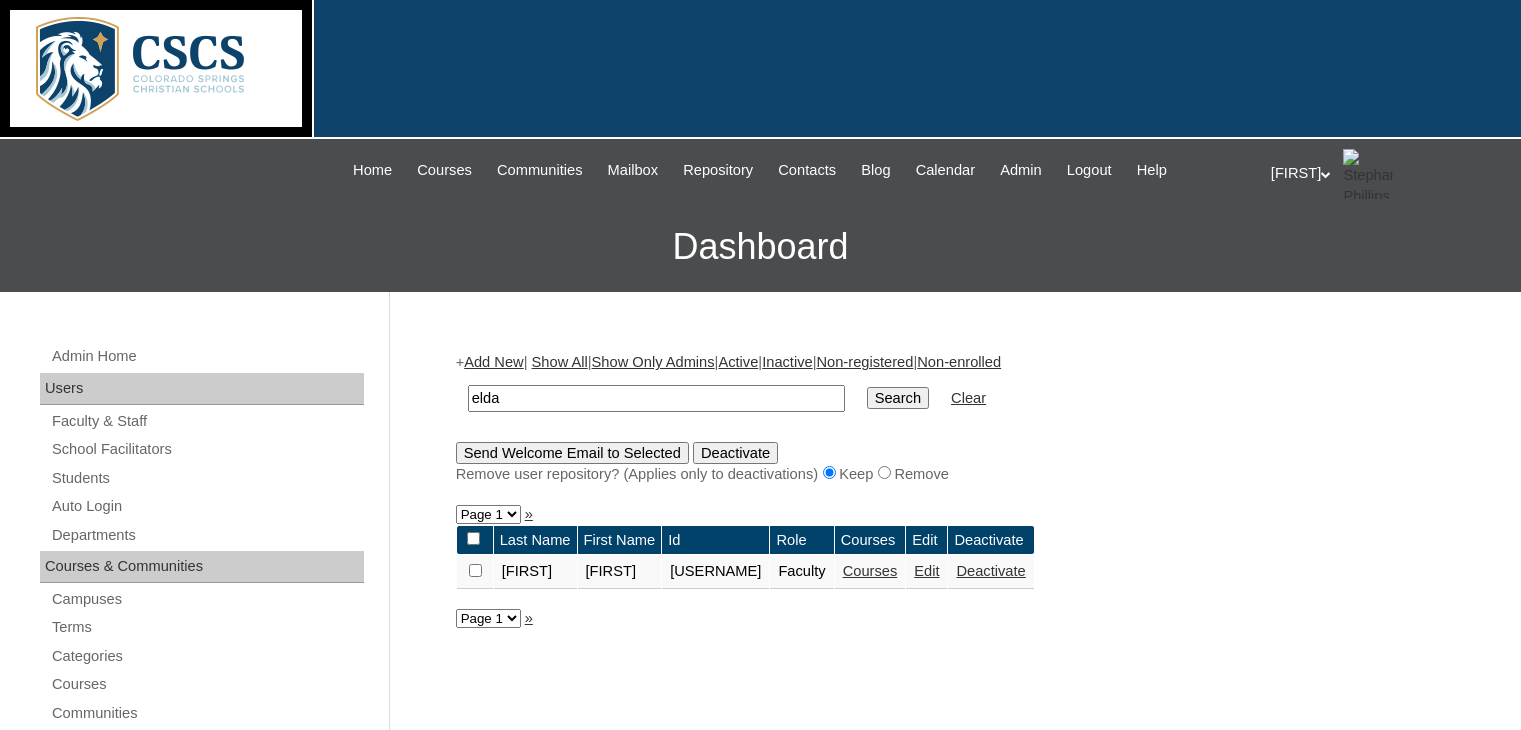 scroll, scrollTop: 0, scrollLeft: 0, axis: both 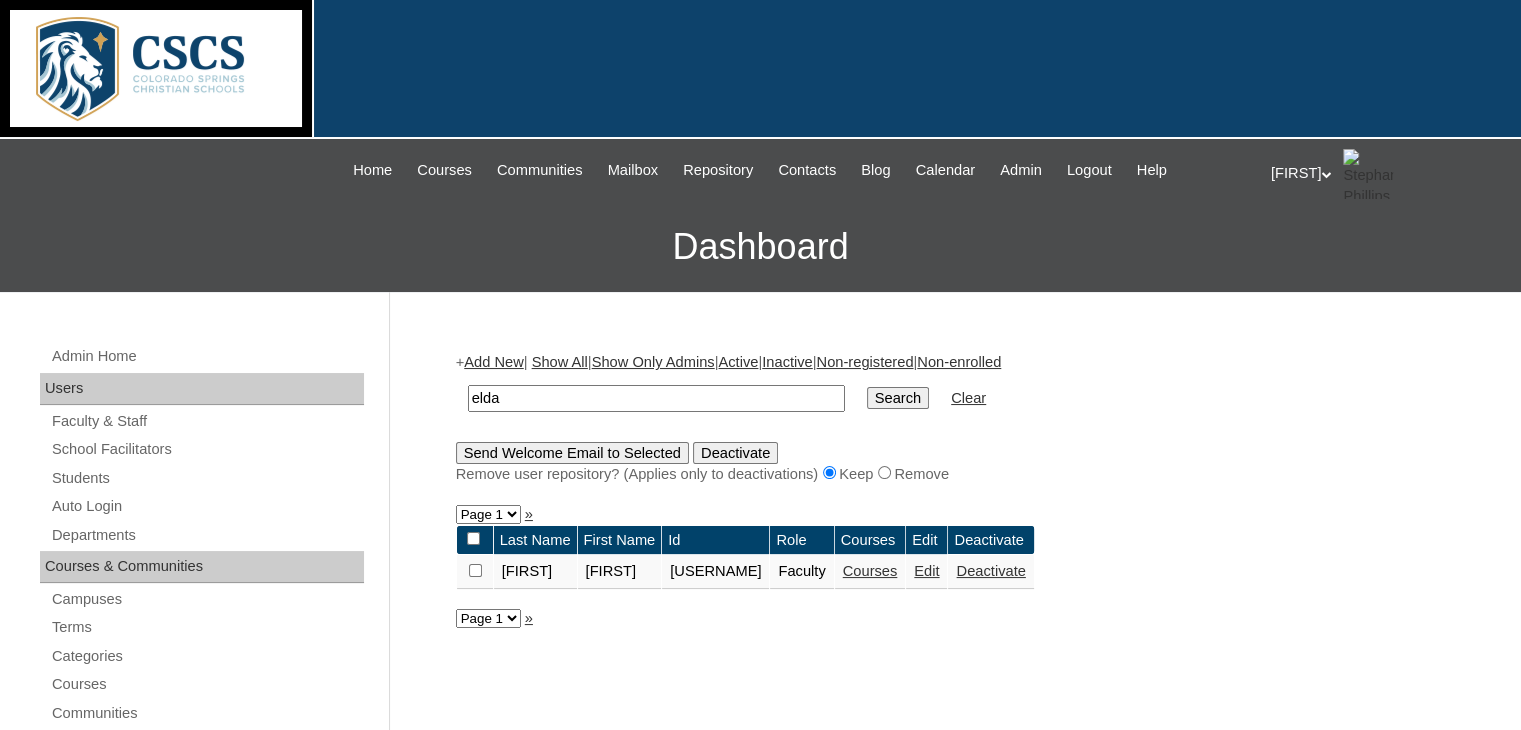 click at bounding box center [475, 570] 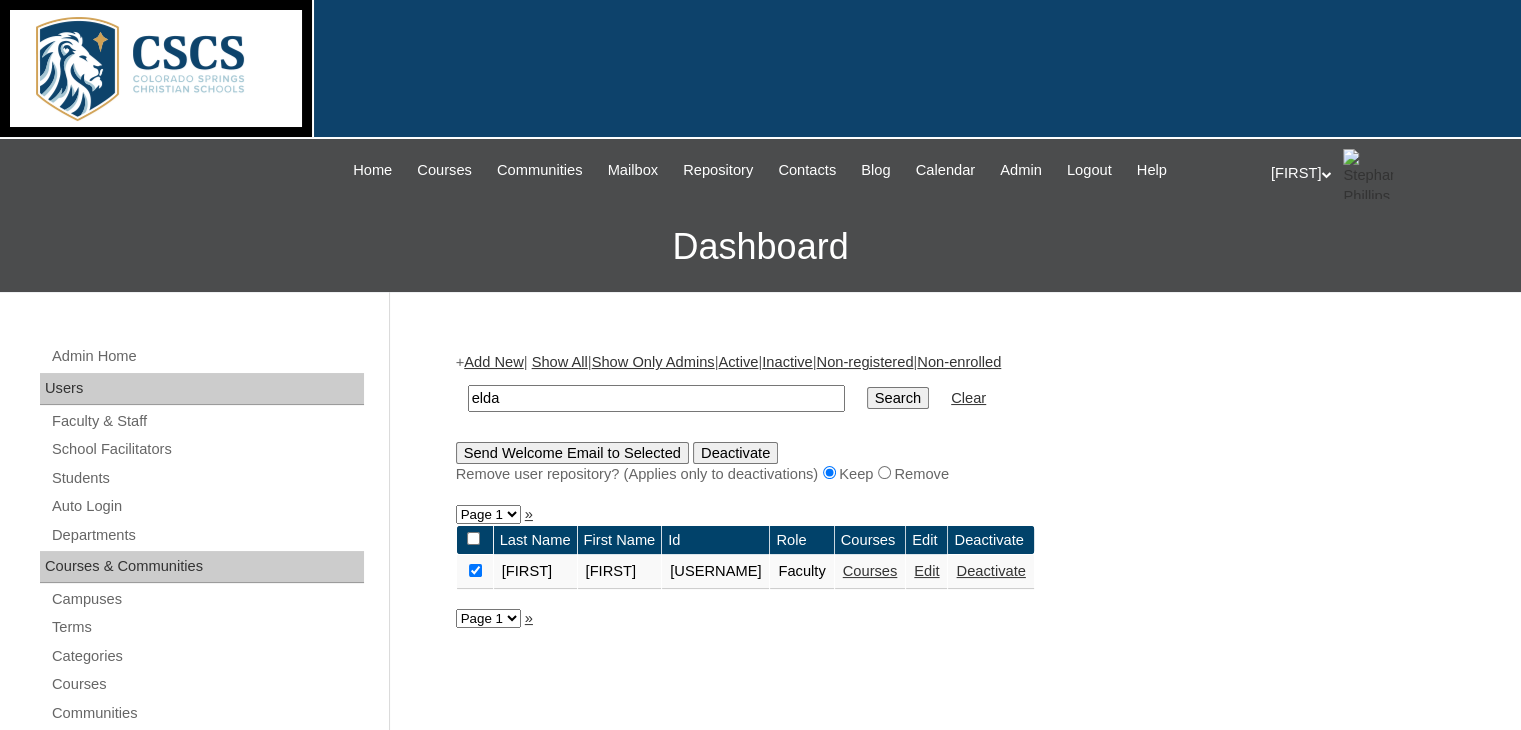 click on "Send Welcome Email to Selected" at bounding box center (572, 453) 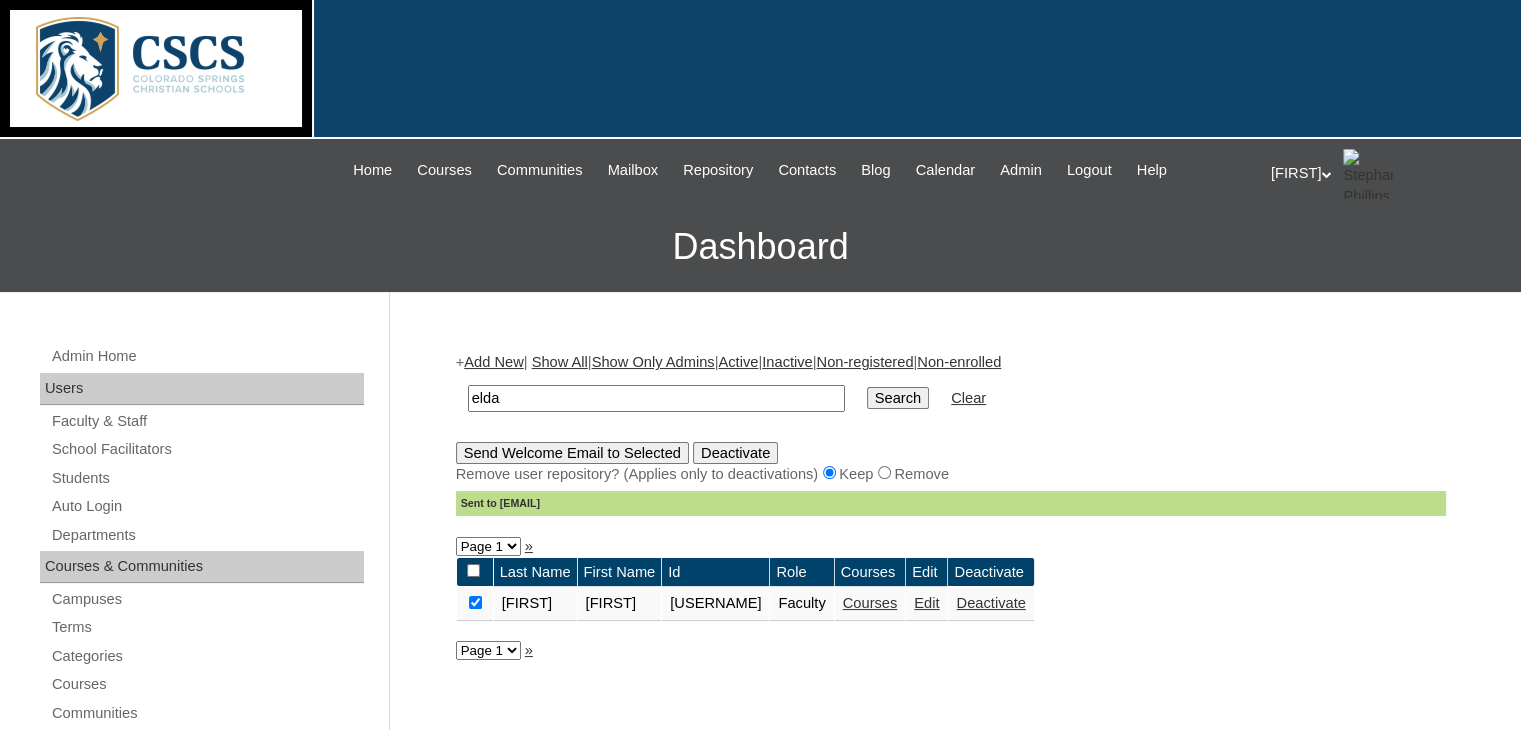 click on "Clear" at bounding box center [968, 398] 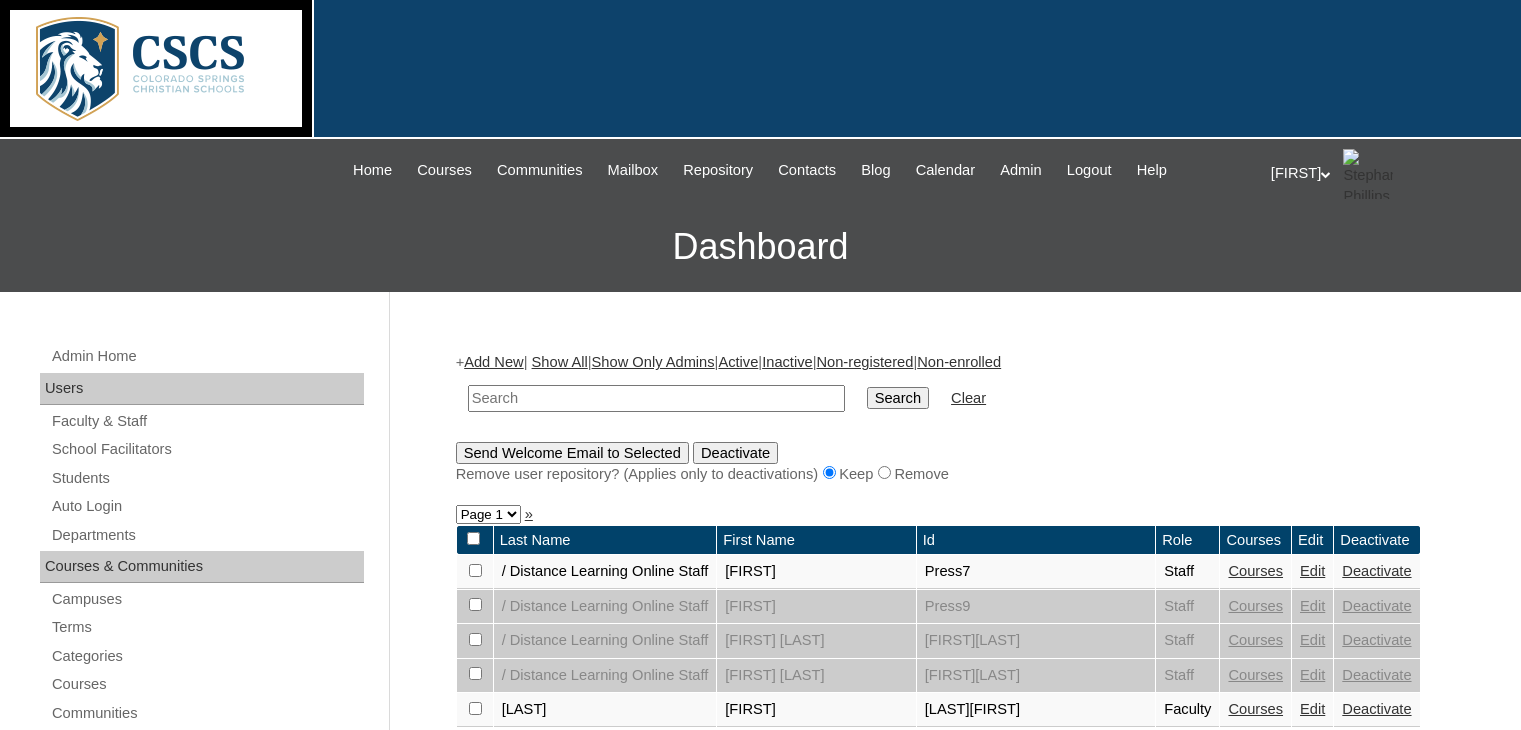 scroll, scrollTop: 0, scrollLeft: 0, axis: both 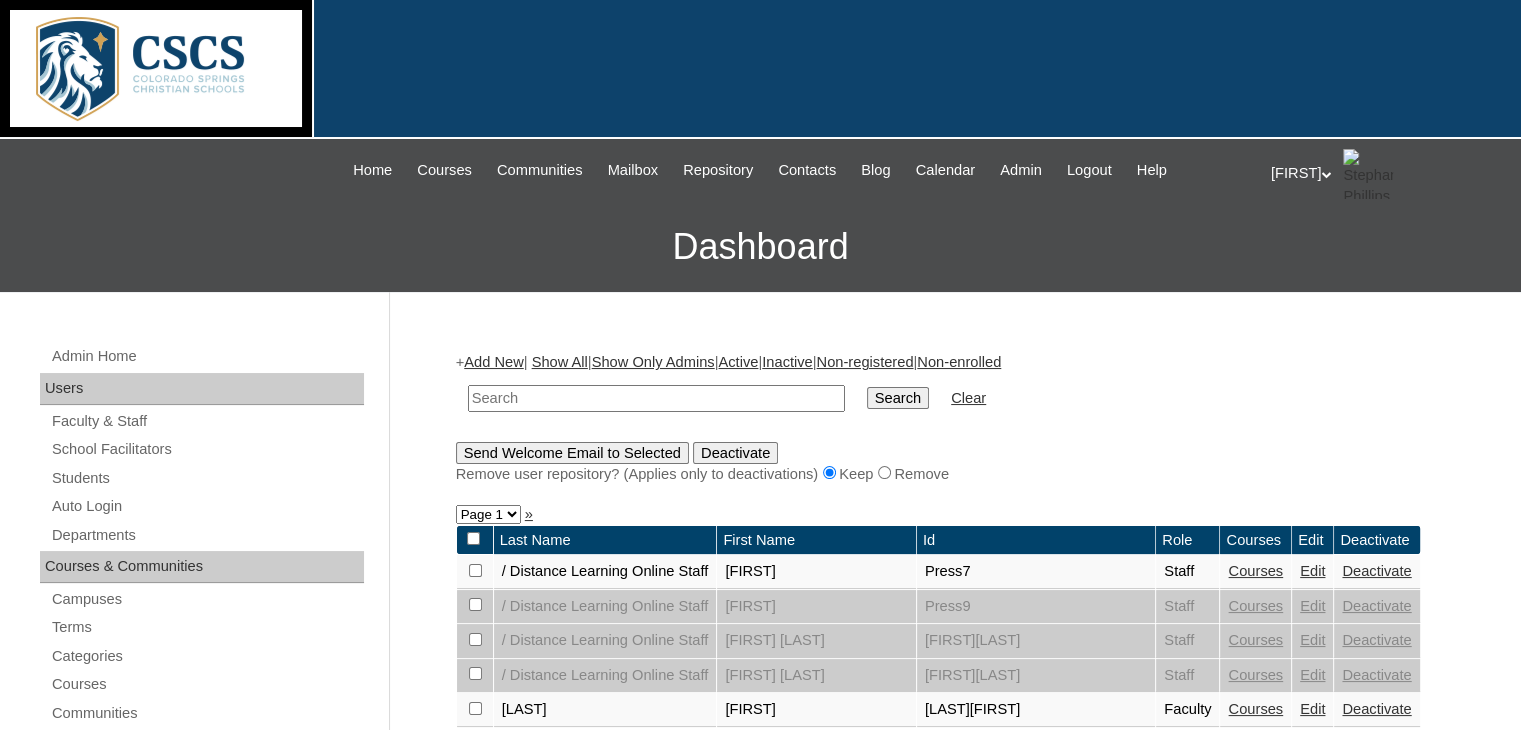 click at bounding box center [656, 398] 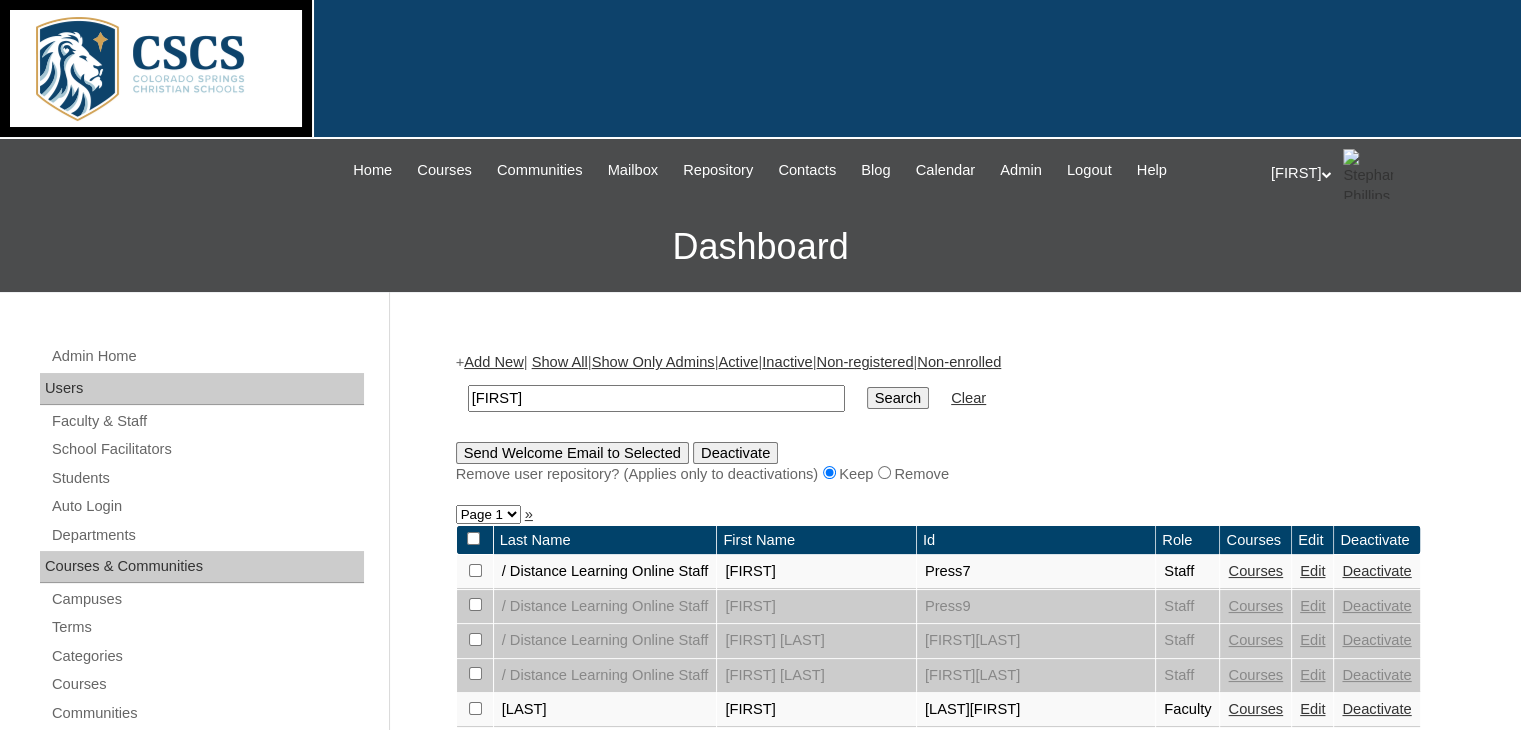 type on "jackie" 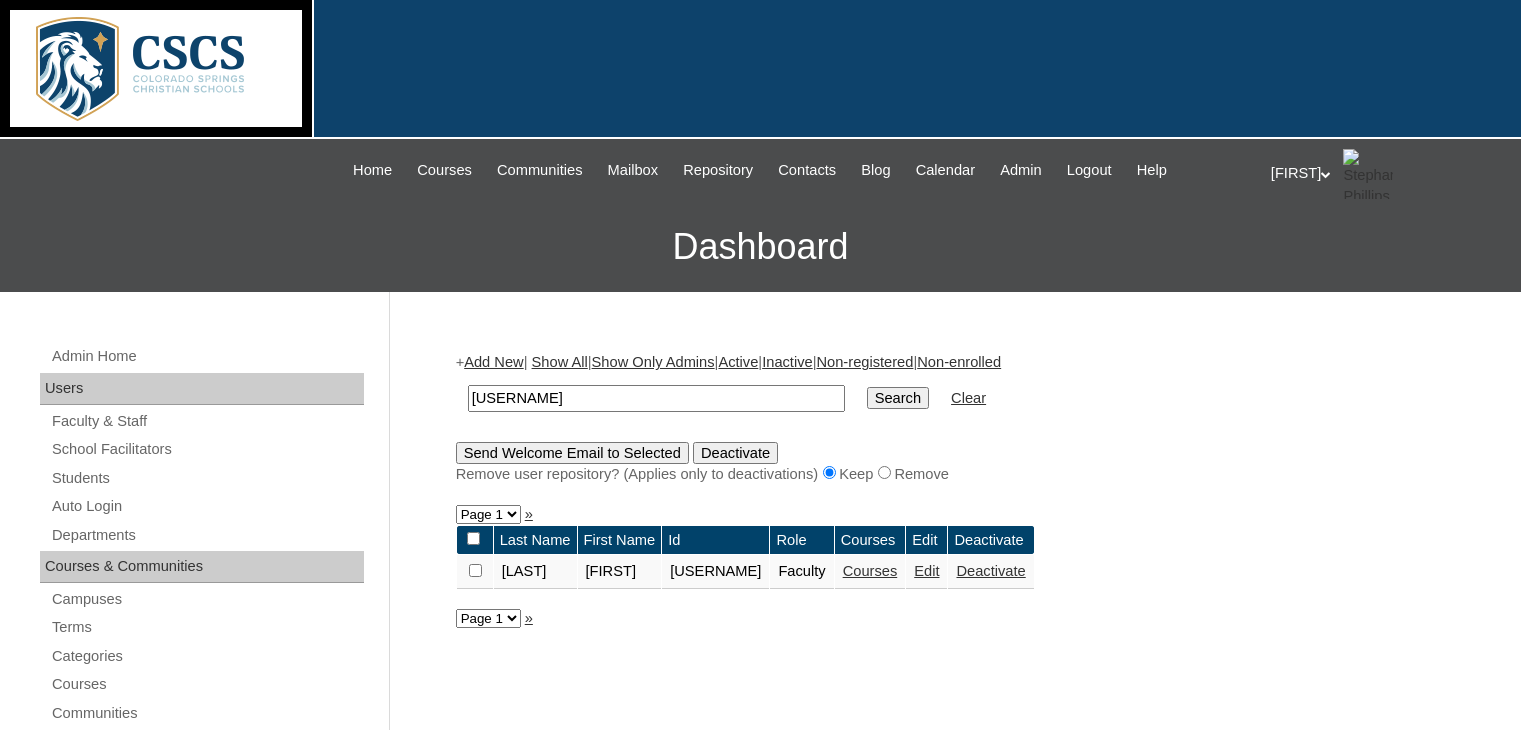 scroll, scrollTop: 0, scrollLeft: 0, axis: both 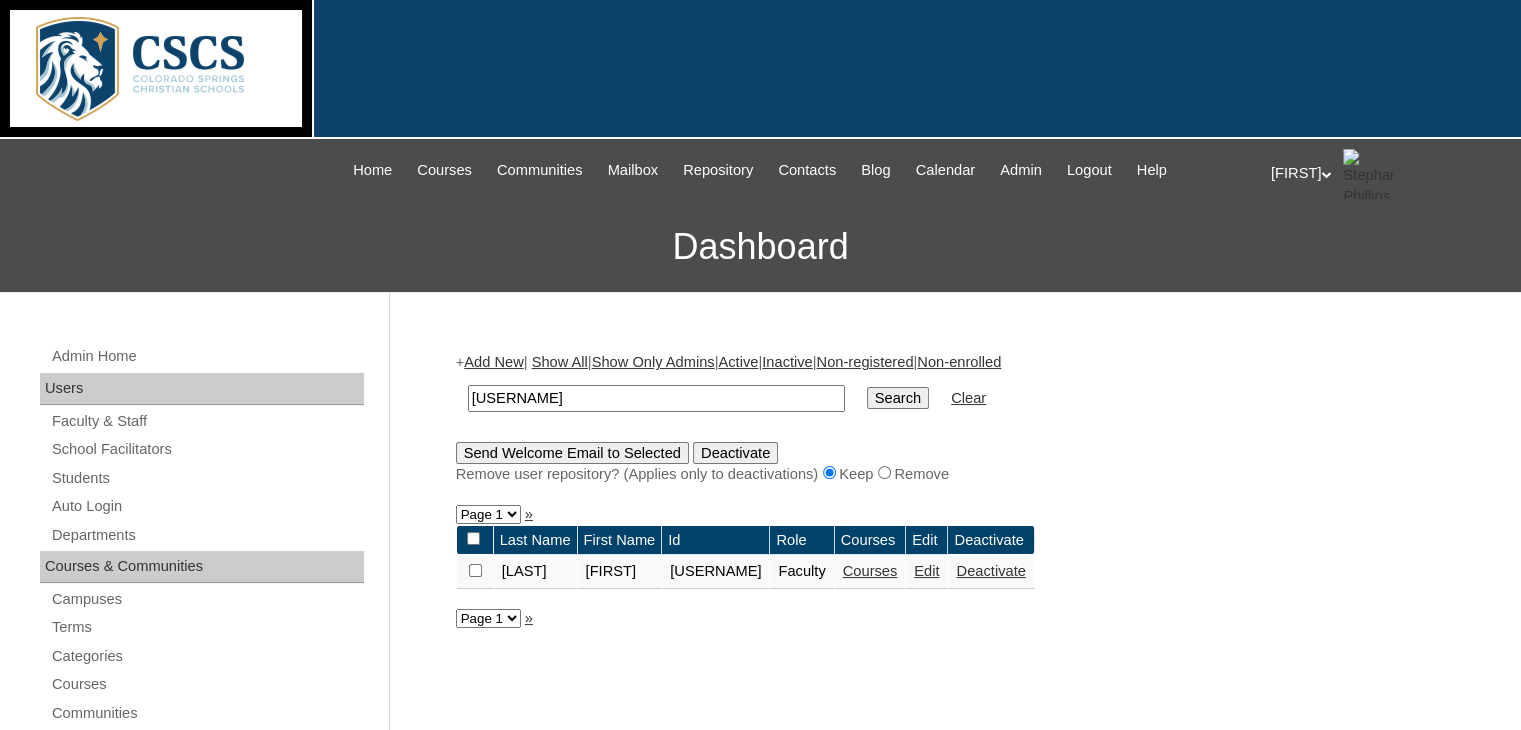 click at bounding box center [475, 570] 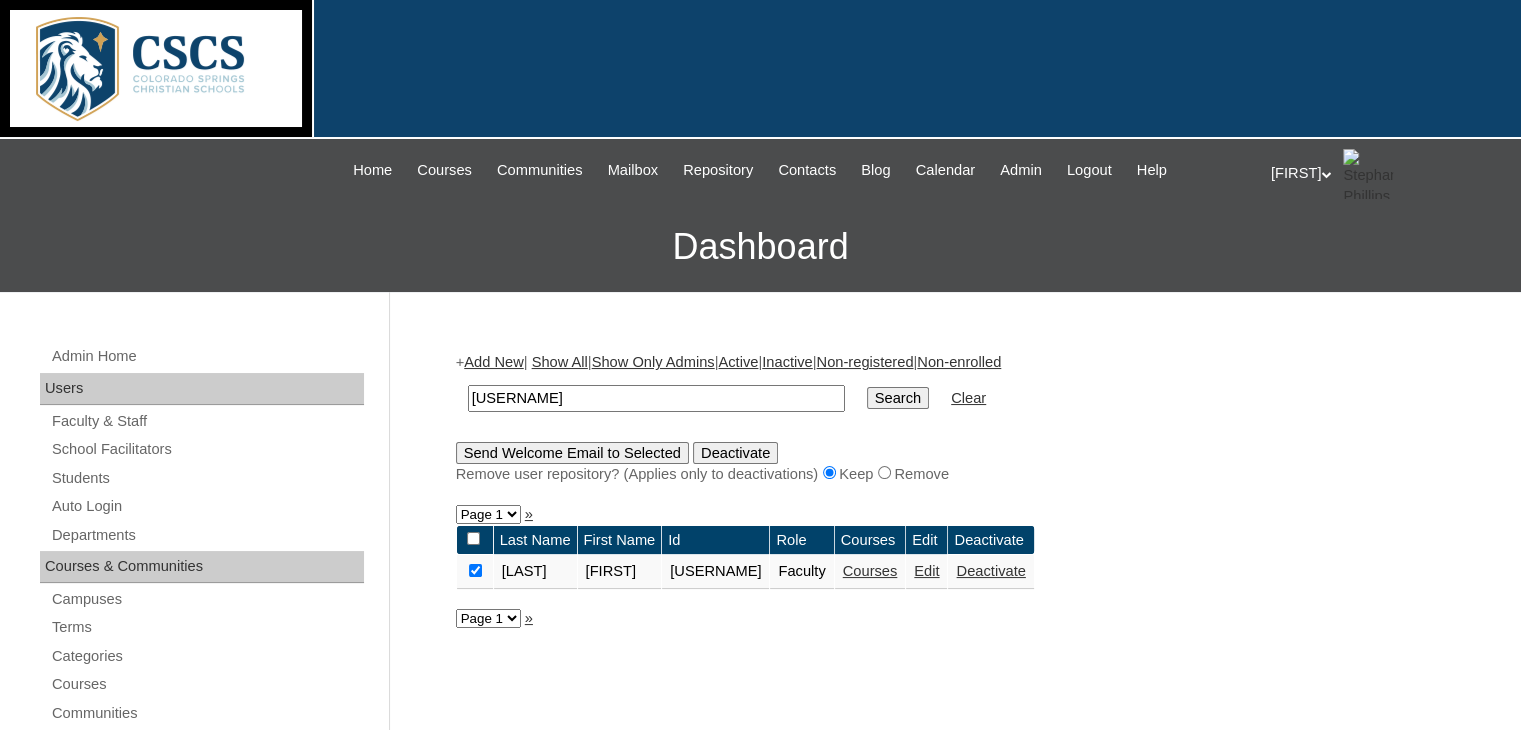 click on "Send Welcome Email to Selected" at bounding box center (572, 453) 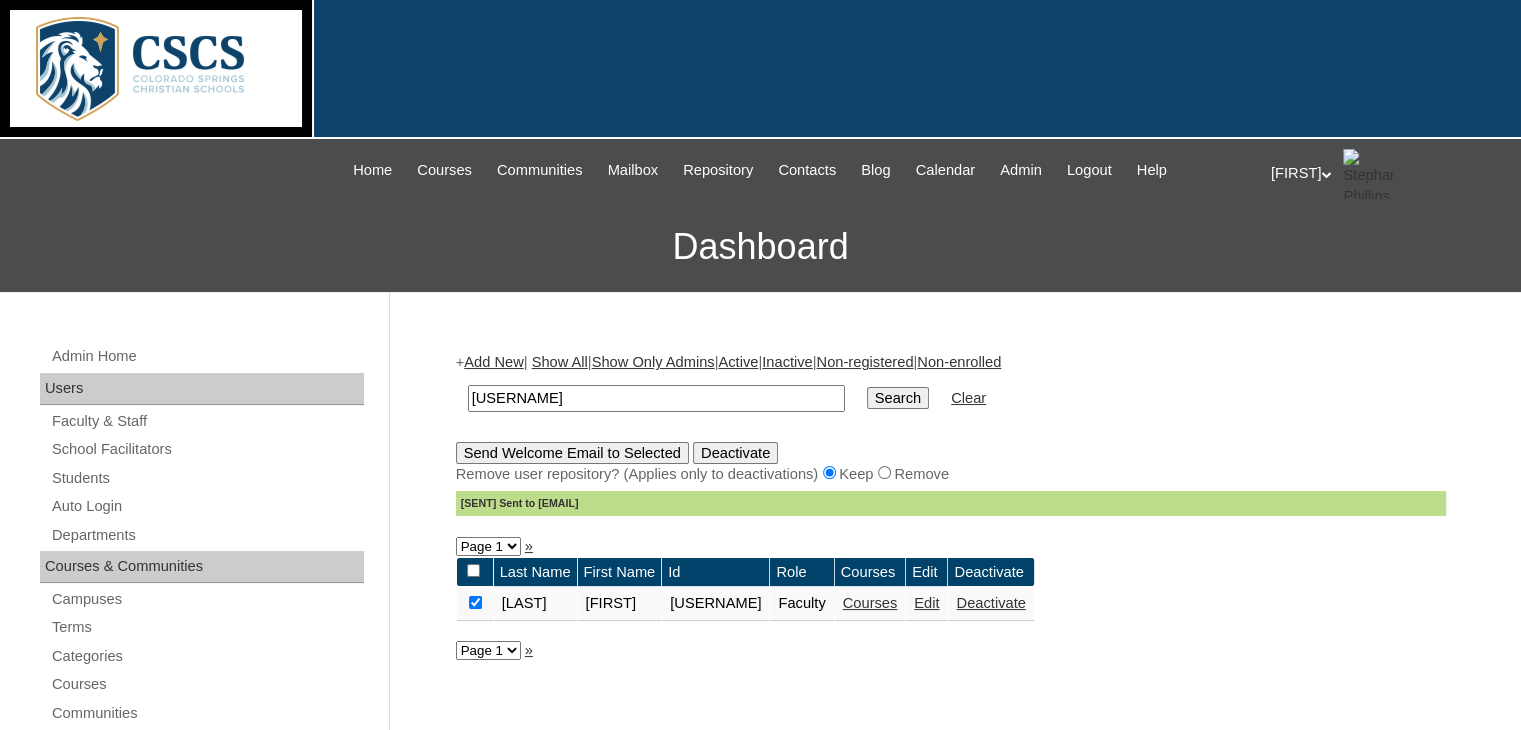click on "+  Add New  |
Show All  |
Show Only Admins
|  Active
|  Inactive
|  Non-registered
|  Non-enrolled
[USERNAME] Search Clear
Send Welcome Email to Selected
Deactivate
Remove user repository? (Applies only to deactivations)		  Keep
Remove
[SENT] Sent to [EMAIL]
Page 1   »
Last Name
First Name
Id
Role
Courses
Edit
Deactivate
[LAST]
[FIRST]
[USERNAME]
Faculty
Courses
Edit
Deactivate
Page 1   »" at bounding box center [946, 1001] 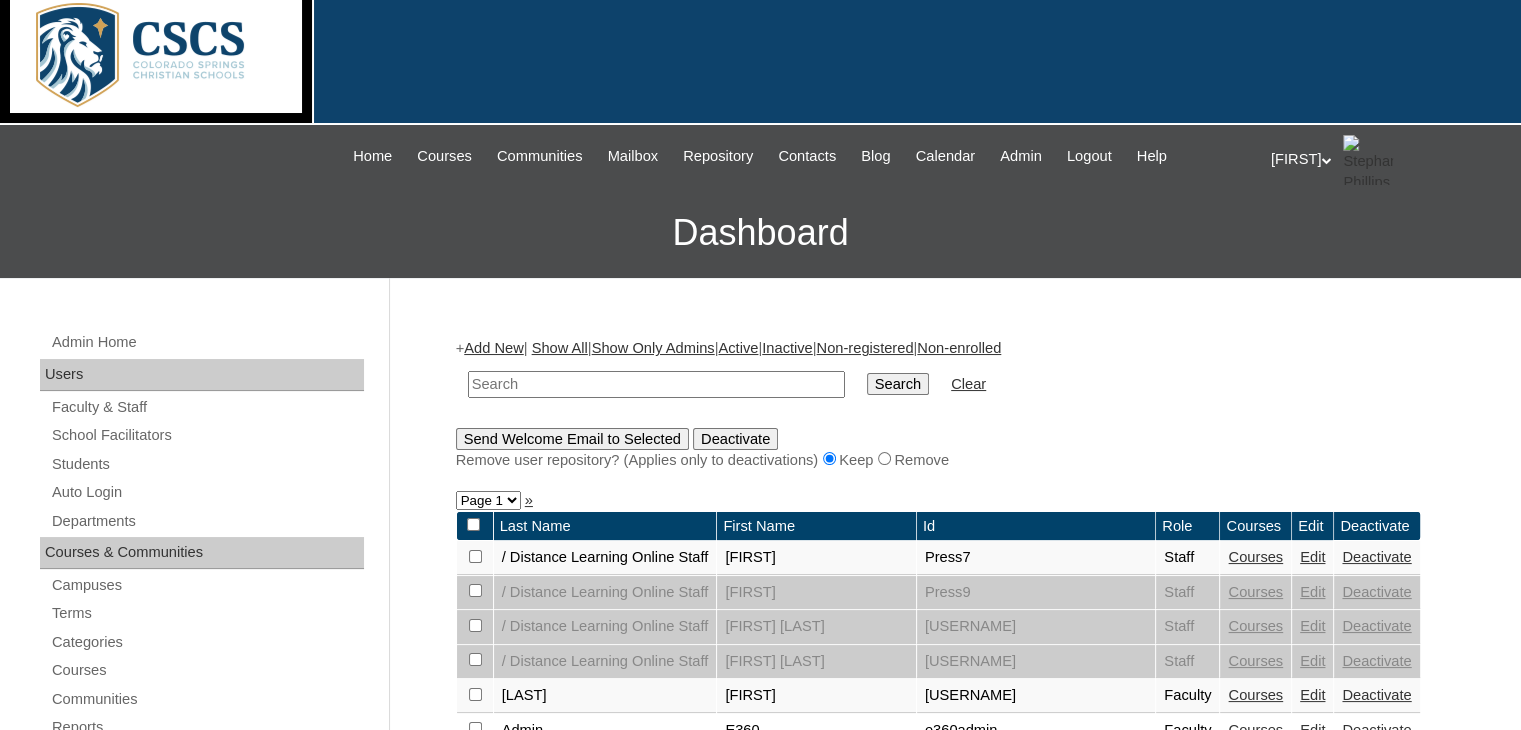 scroll, scrollTop: 0, scrollLeft: 0, axis: both 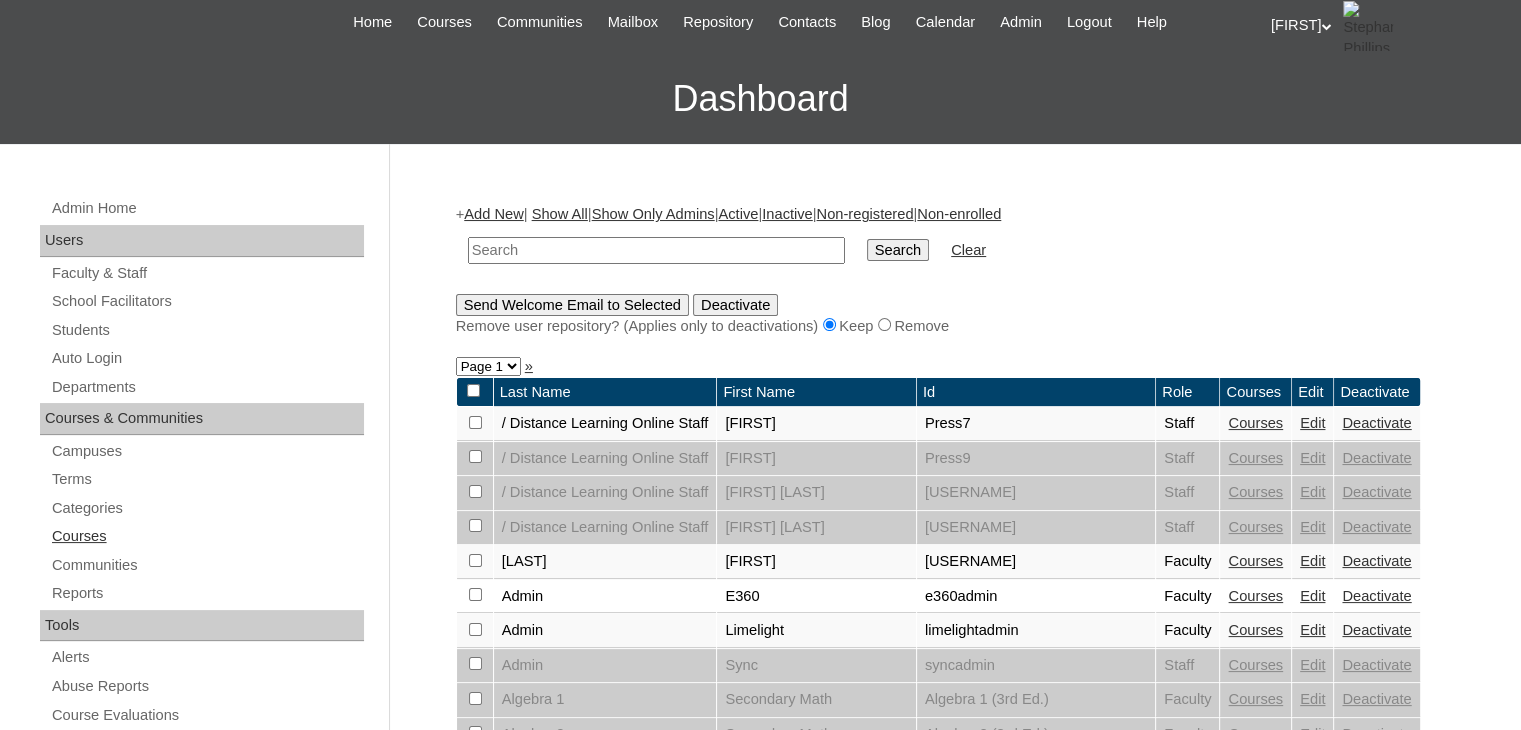 click on "Courses" at bounding box center [207, 536] 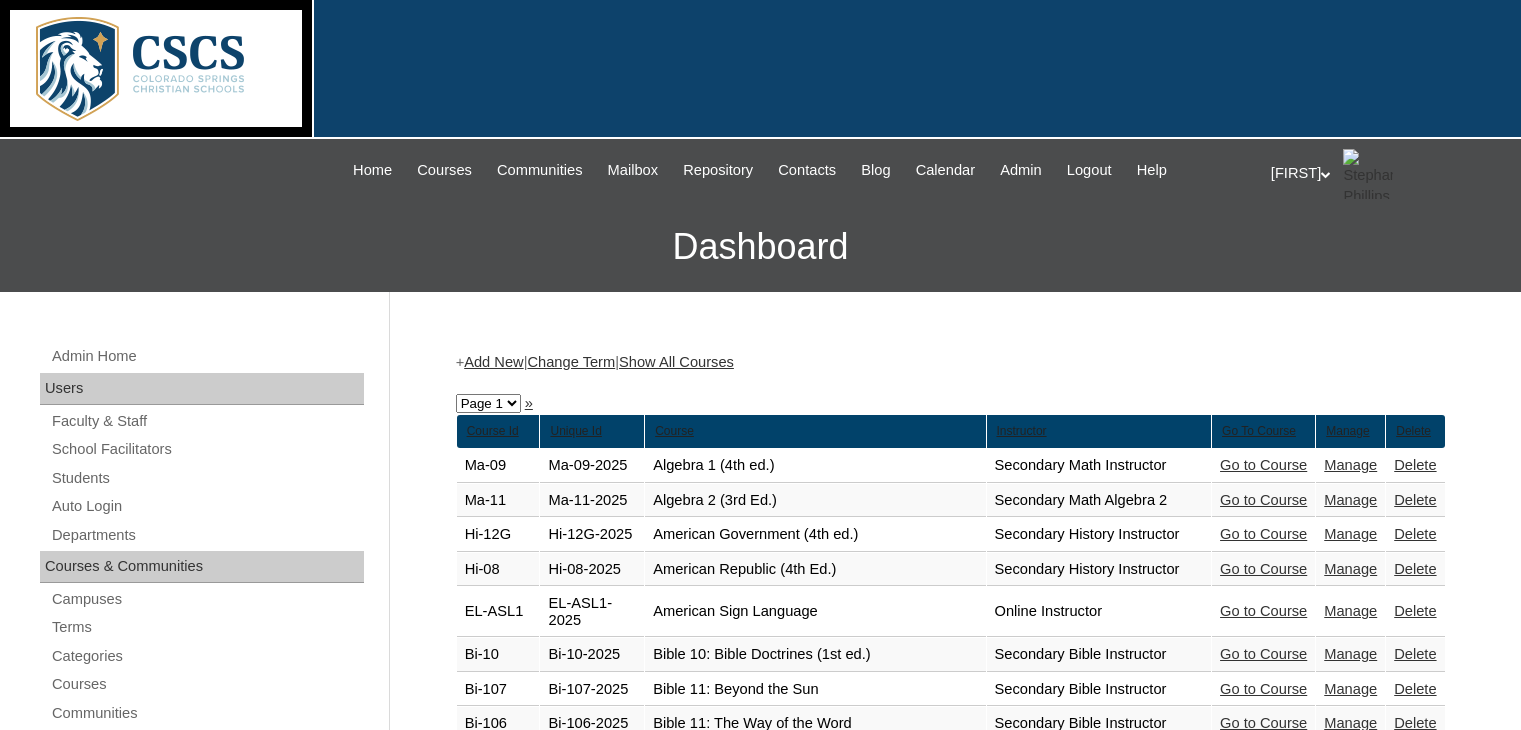 scroll, scrollTop: 0, scrollLeft: 0, axis: both 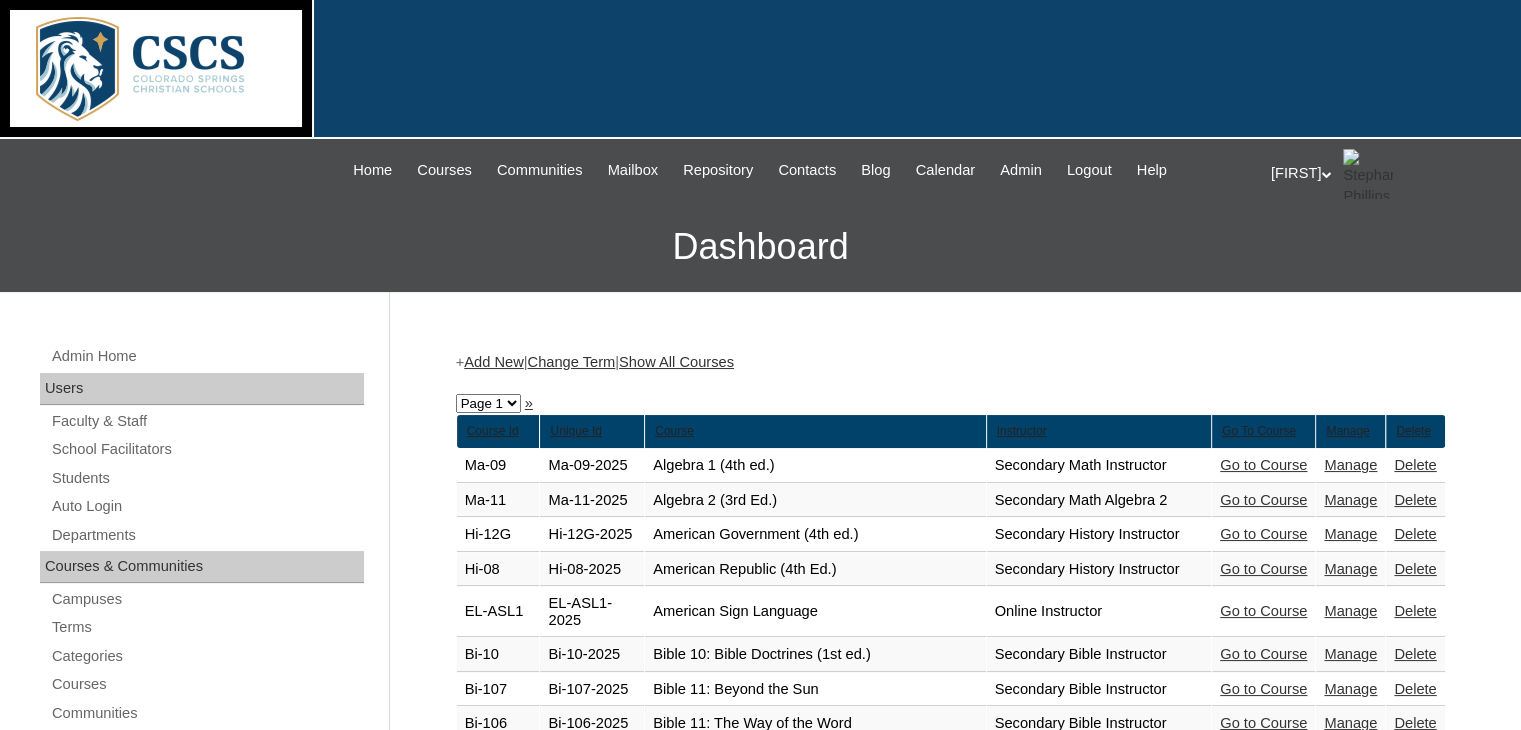 click on "Show All Courses" at bounding box center [676, 362] 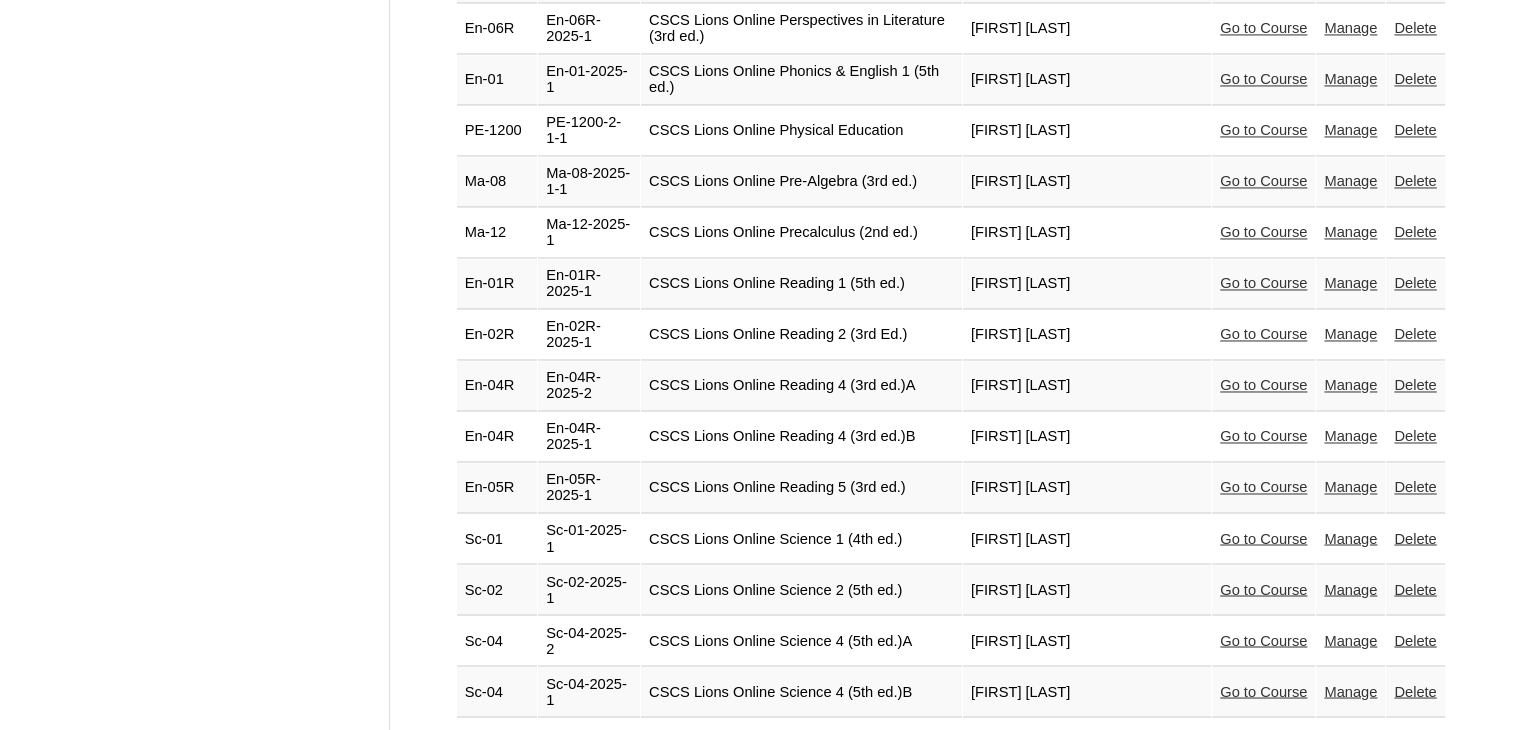 scroll, scrollTop: 3263, scrollLeft: 0, axis: vertical 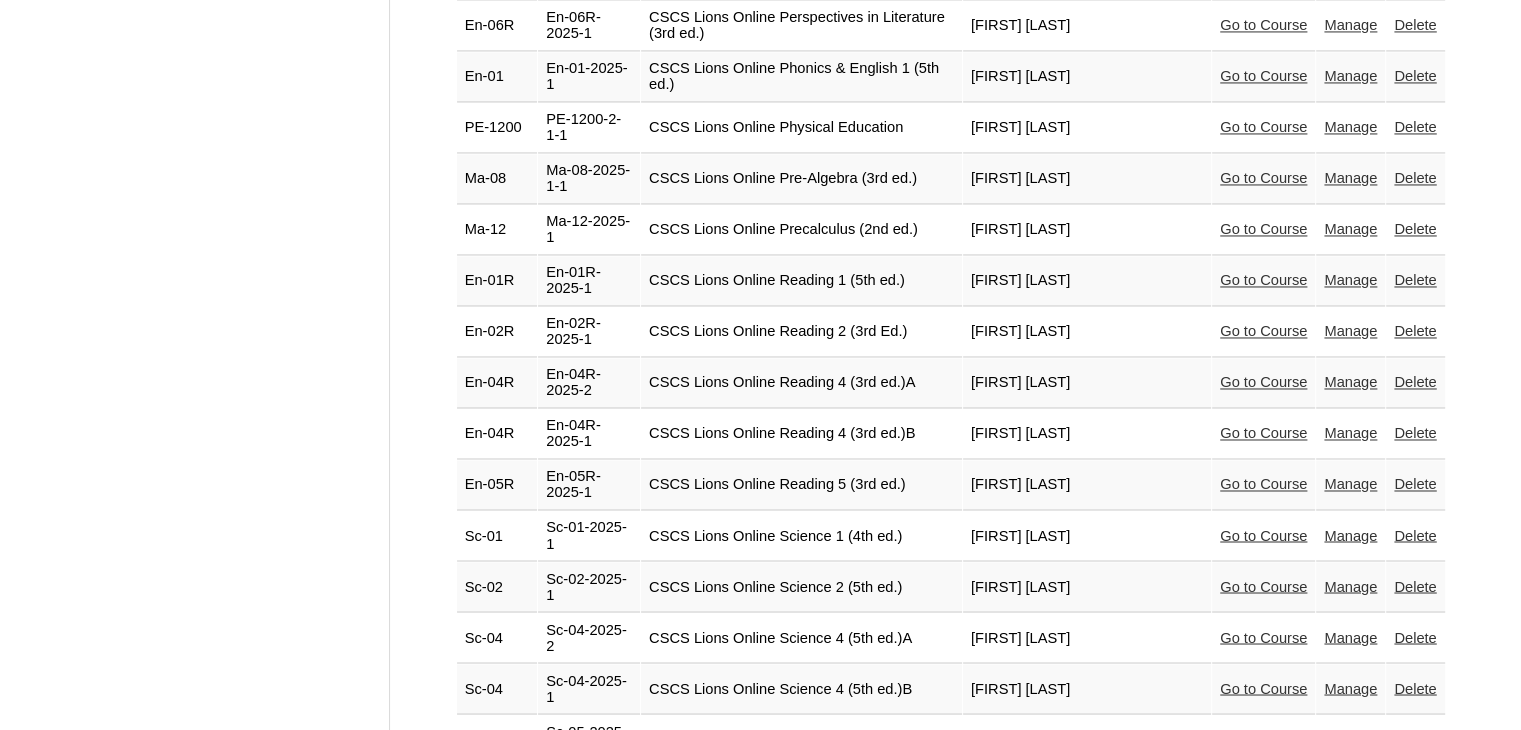 click on "Go to Course" at bounding box center [1263, 25] 